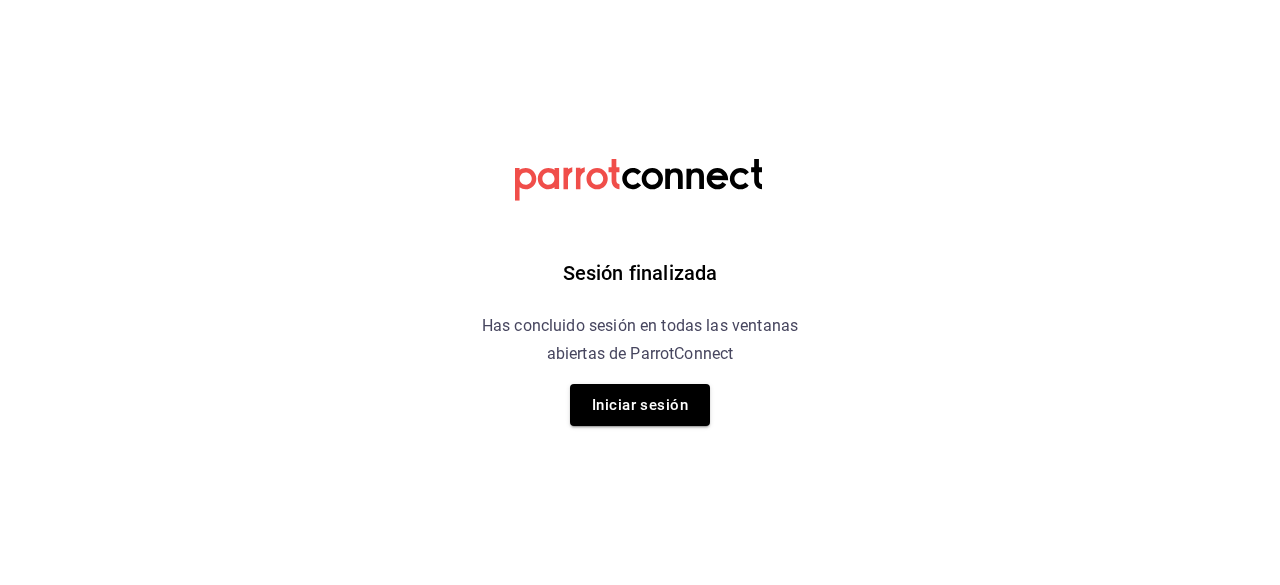 scroll, scrollTop: 0, scrollLeft: 0, axis: both 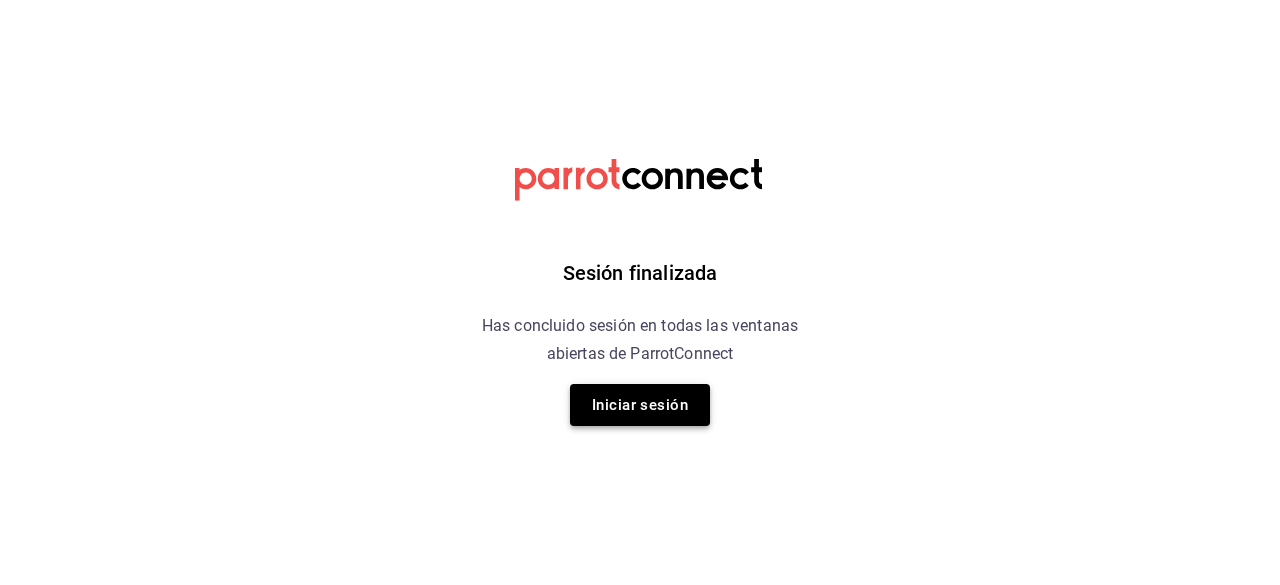 click on "Iniciar sesión" at bounding box center (640, 405) 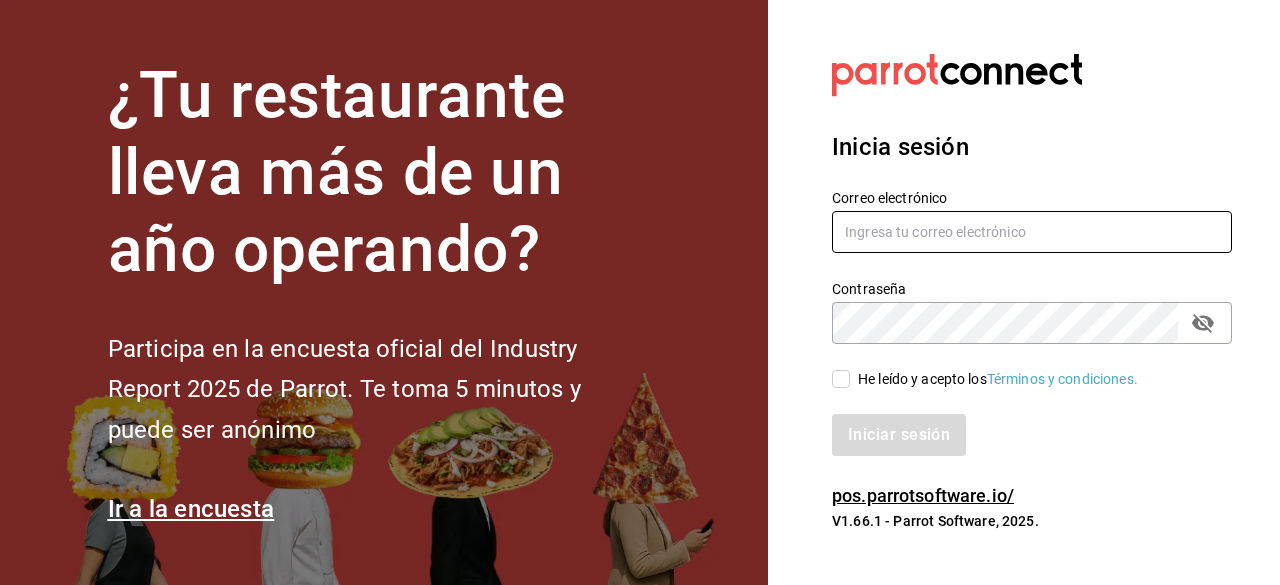 click at bounding box center (1032, 232) 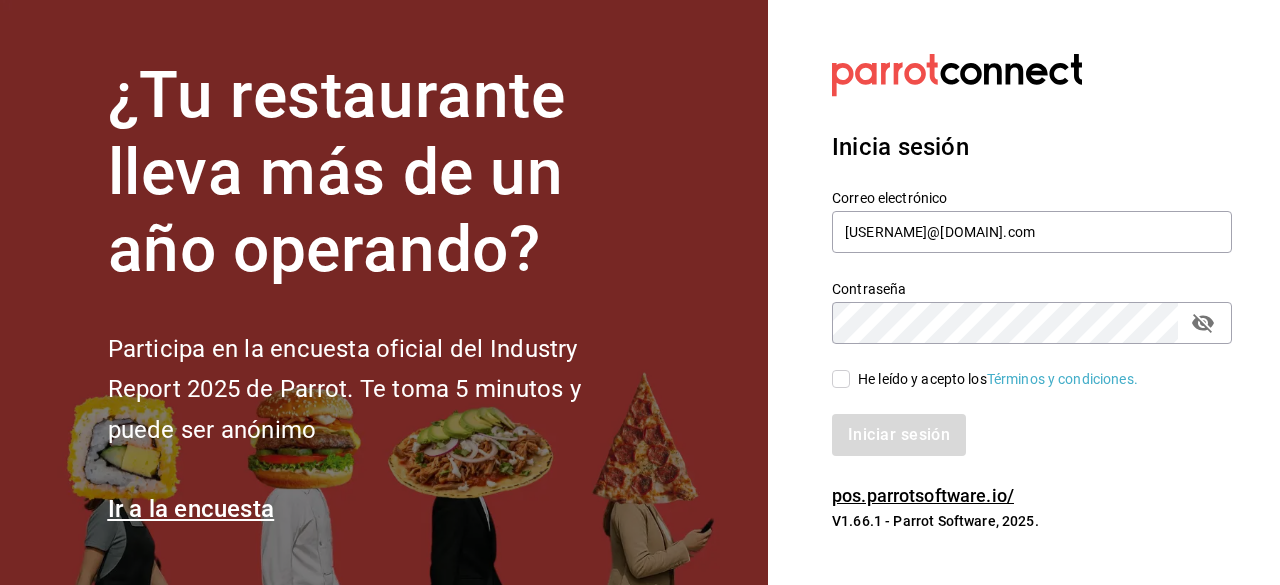 click on "He leído y acepto los  Términos y condiciones." at bounding box center [841, 379] 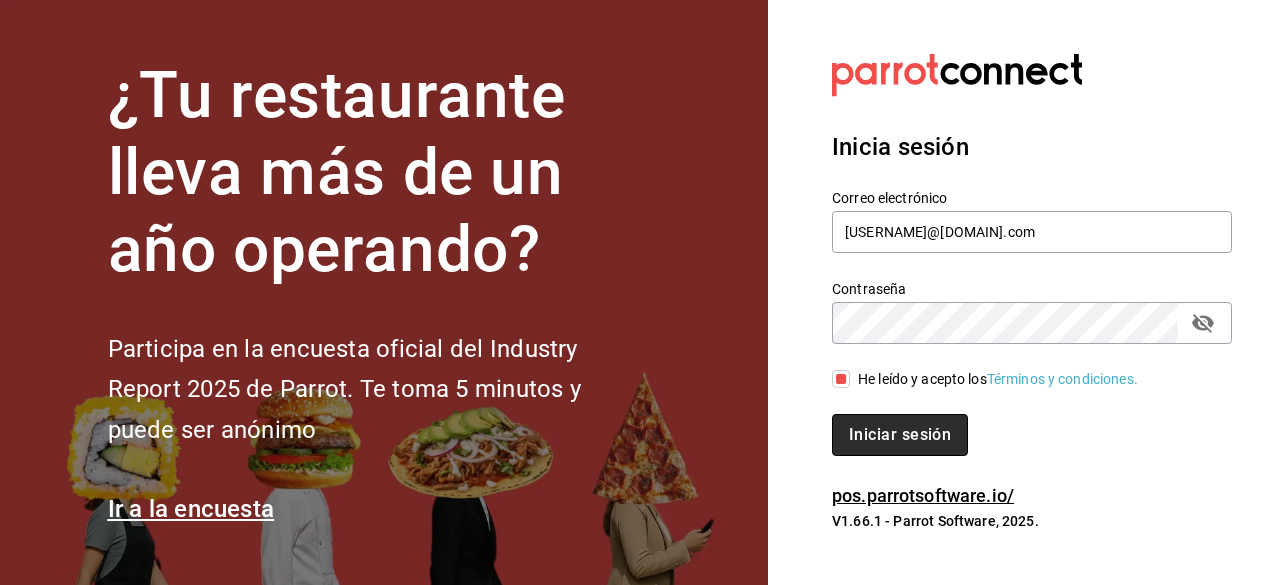 click on "Iniciar sesión" at bounding box center (900, 435) 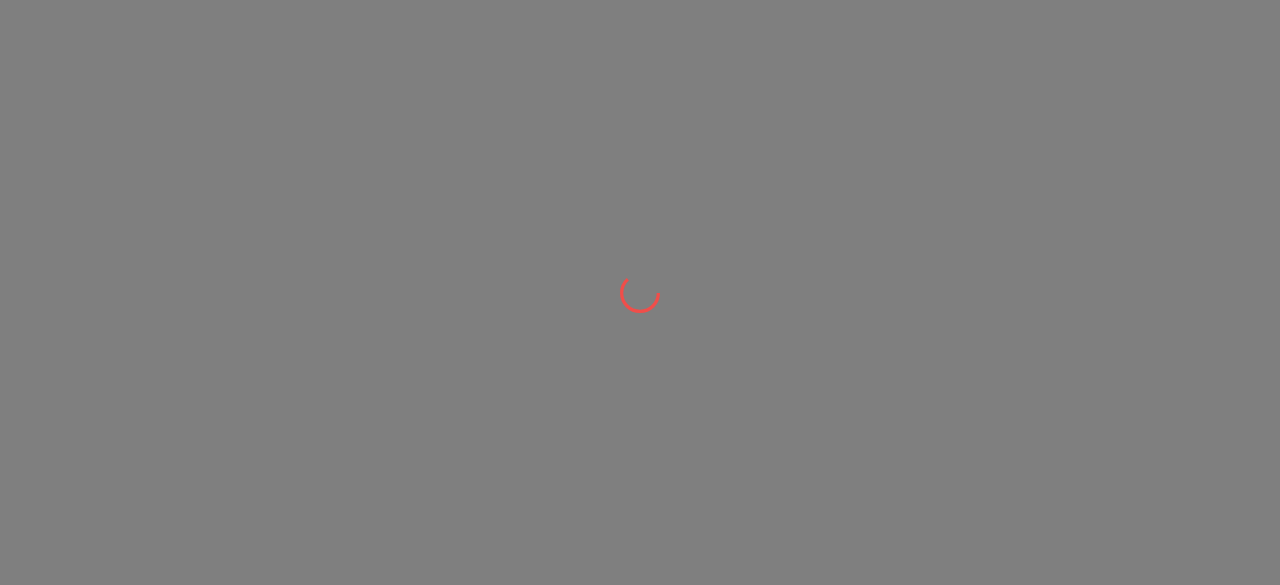 scroll, scrollTop: 0, scrollLeft: 0, axis: both 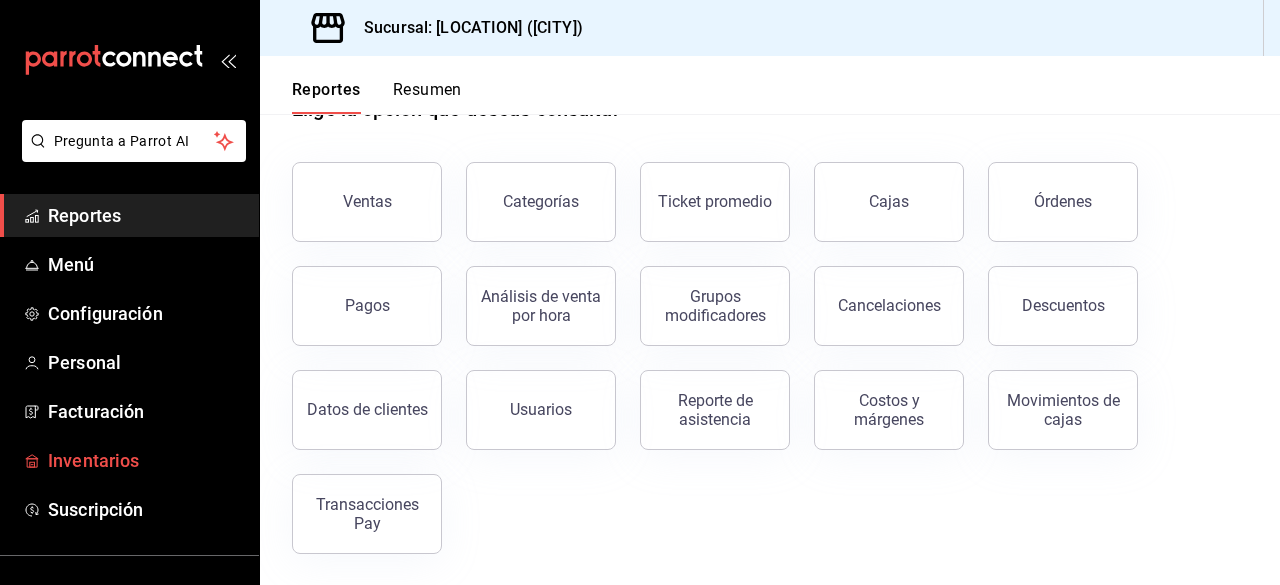 click on "Inventarios" at bounding box center [129, 460] 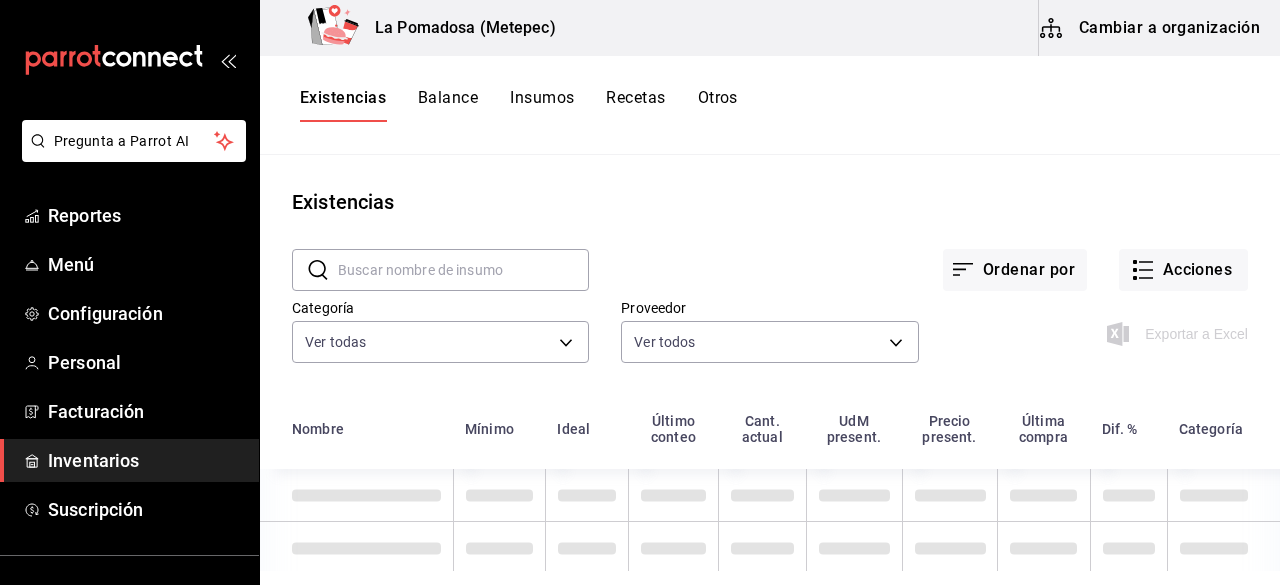 click at bounding box center (463, 270) 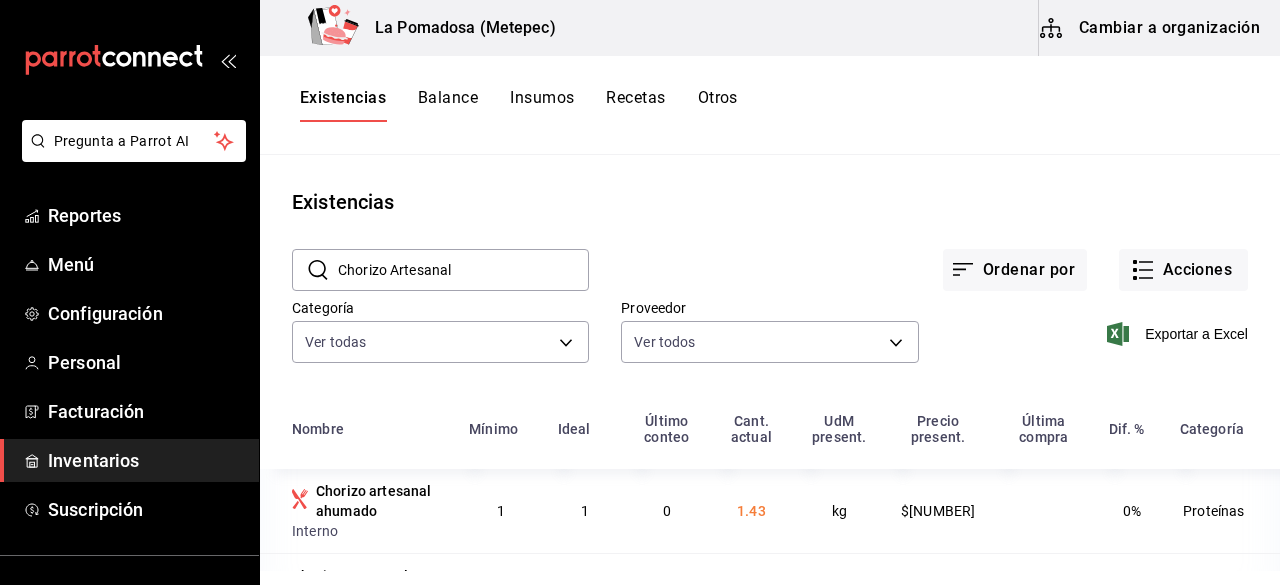 type on "Chorizo Artesanal" 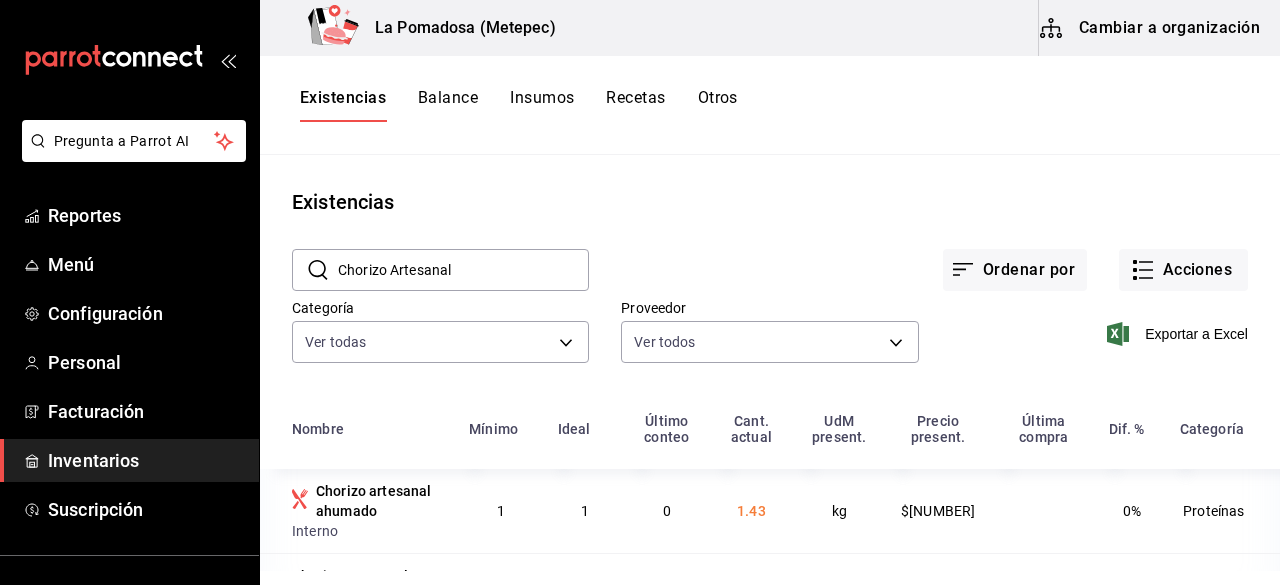 click on "Chorizo artesanal ahumado" at bounding box center (380, 501) 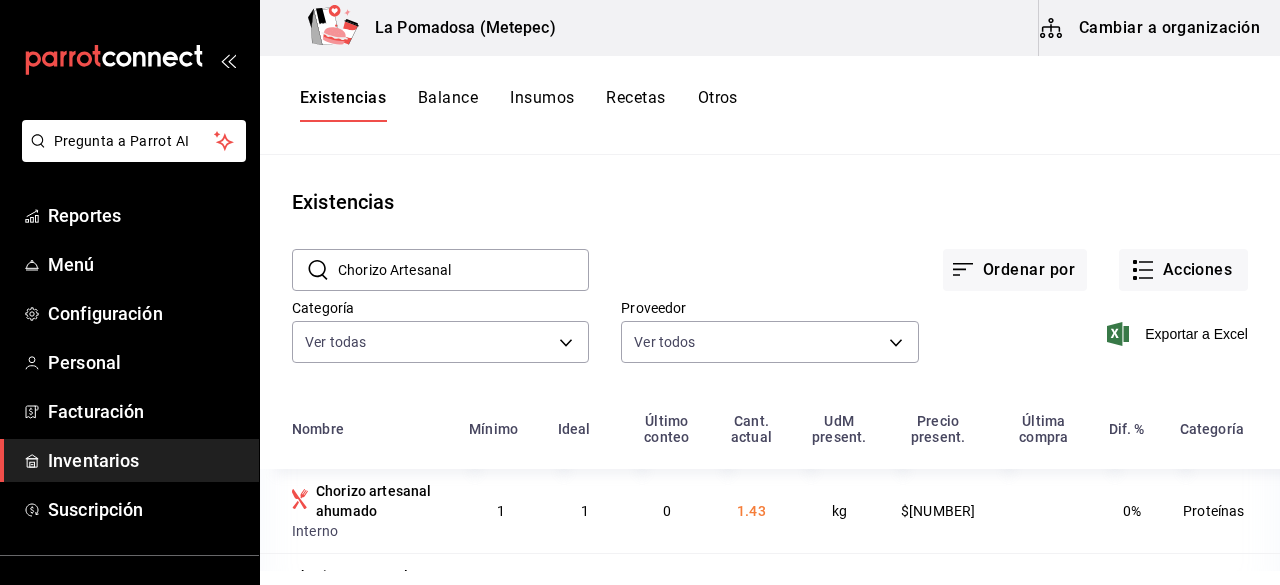 click on "Otros" at bounding box center (718, 105) 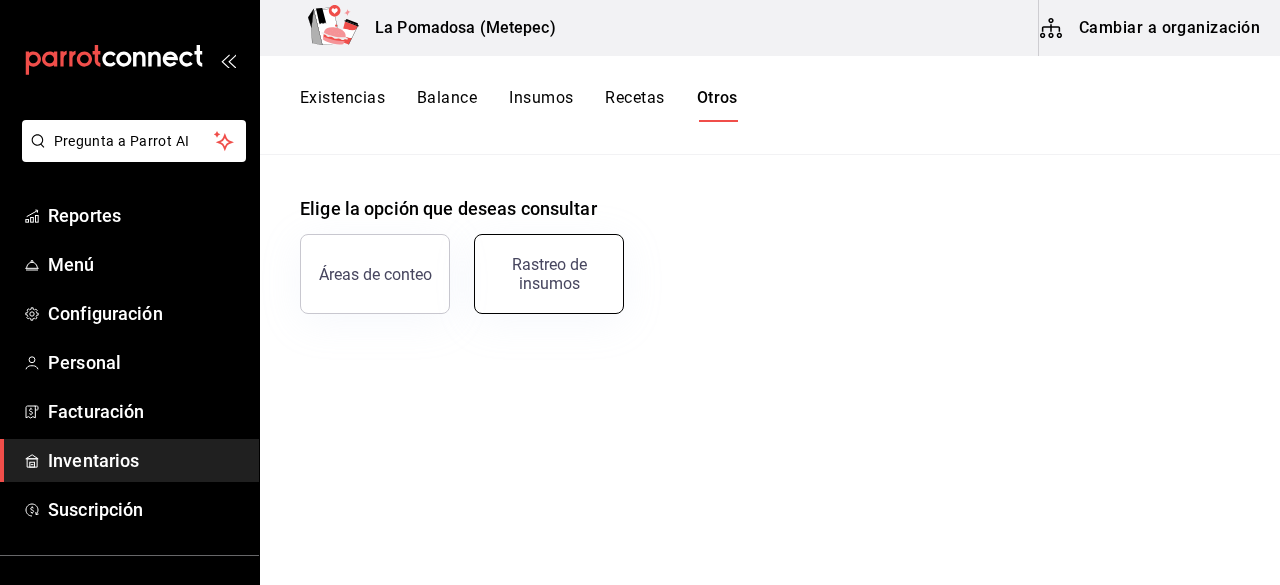 click on "Rastreo de insumos" at bounding box center (549, 274) 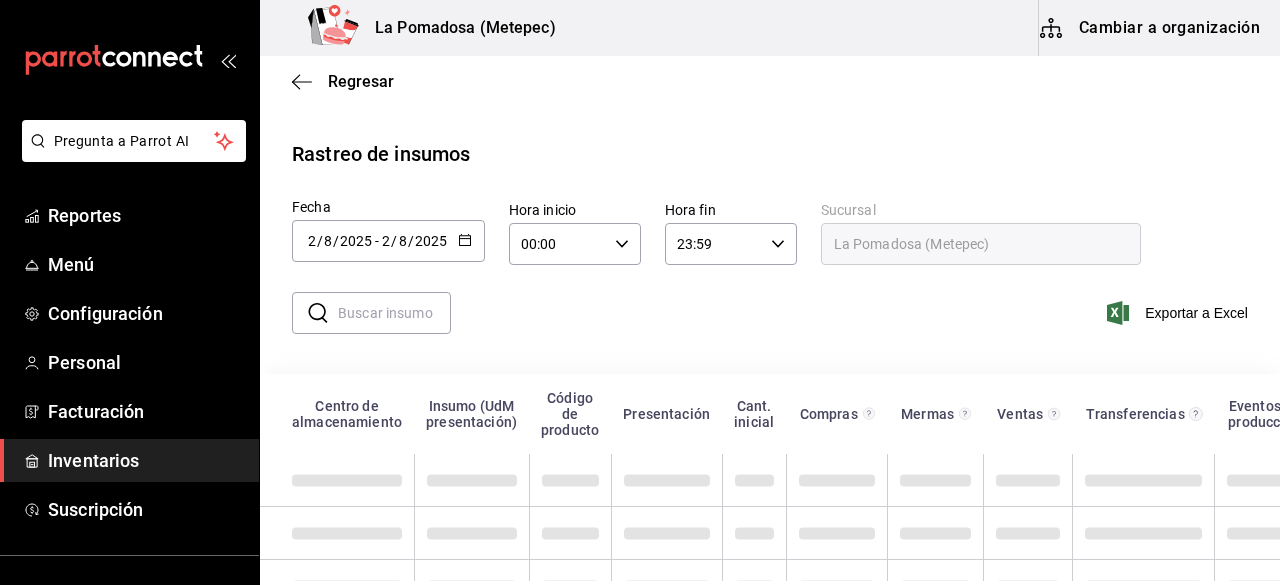 click at bounding box center (394, 313) 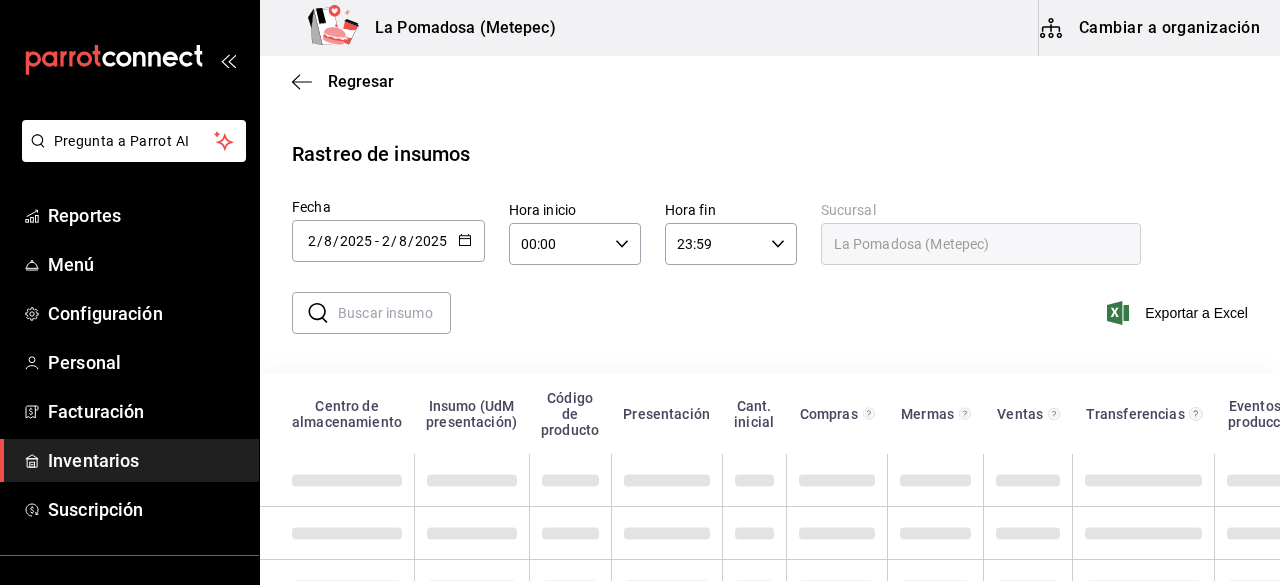paste on "Chorizo Artesanal" 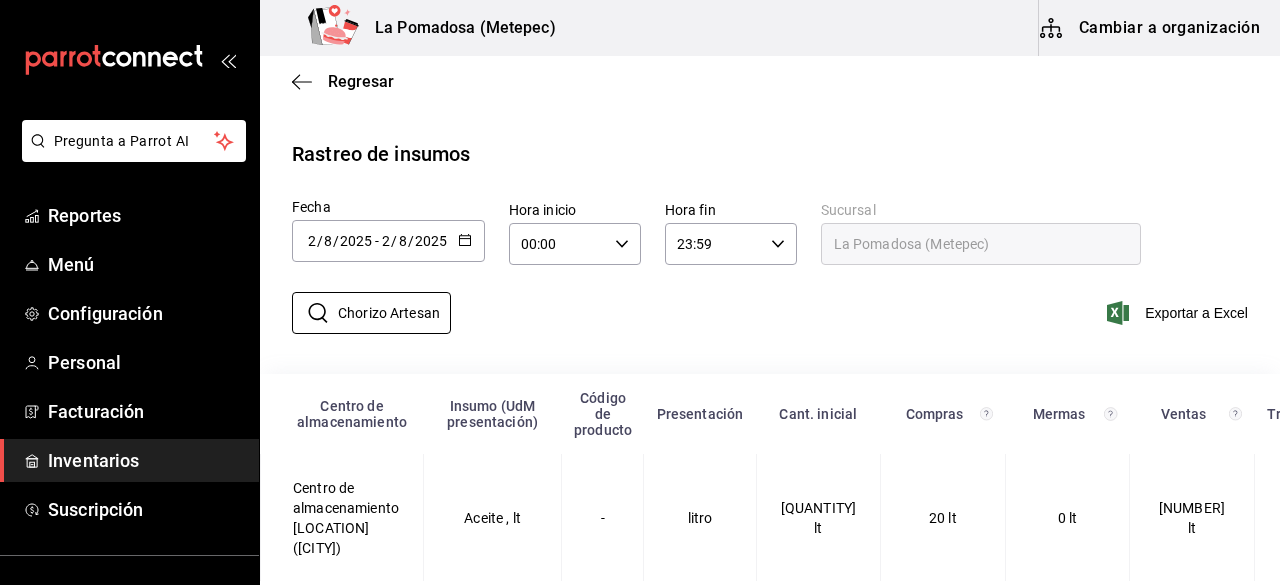 type on "Chorizo Artesanal" 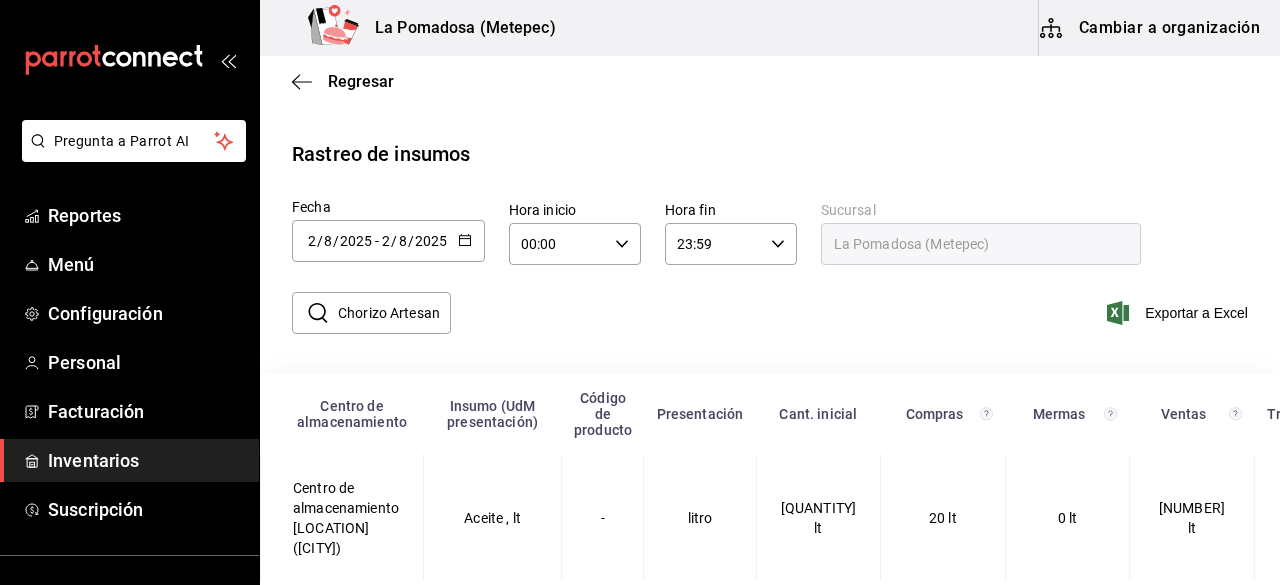 scroll, scrollTop: 0, scrollLeft: 0, axis: both 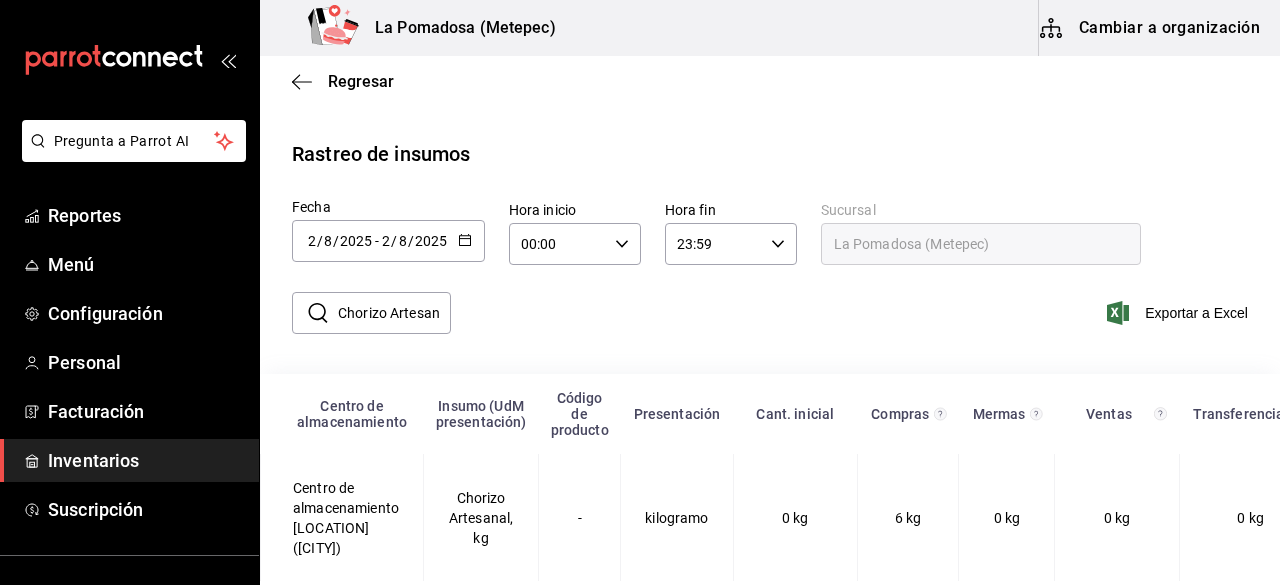 click 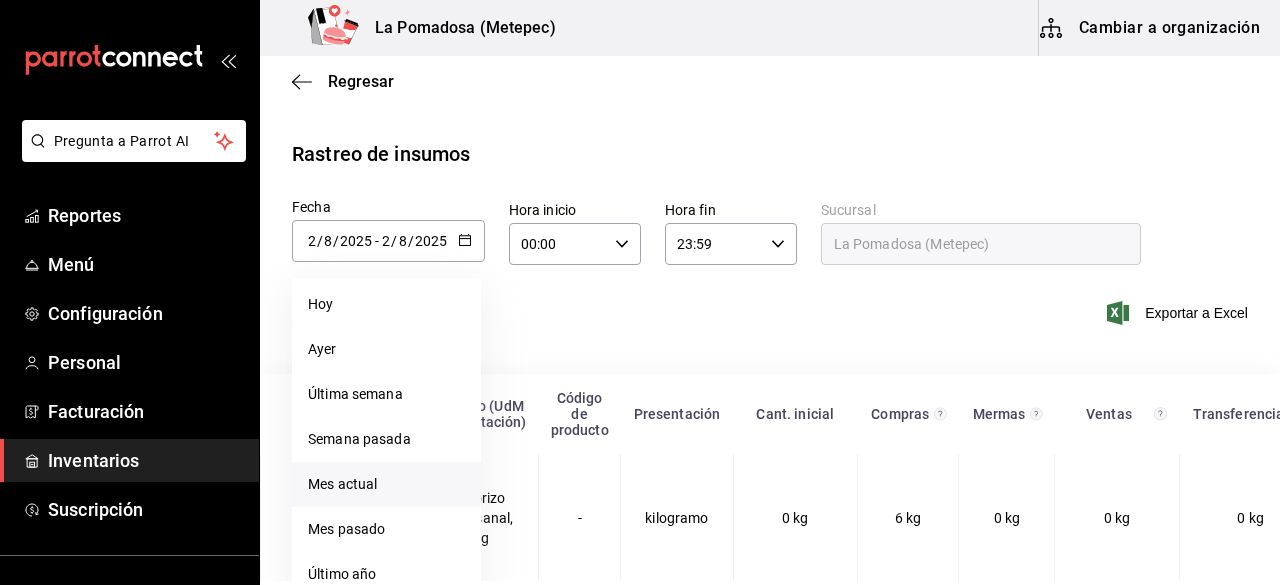 click on "Mes actual" at bounding box center (386, 484) 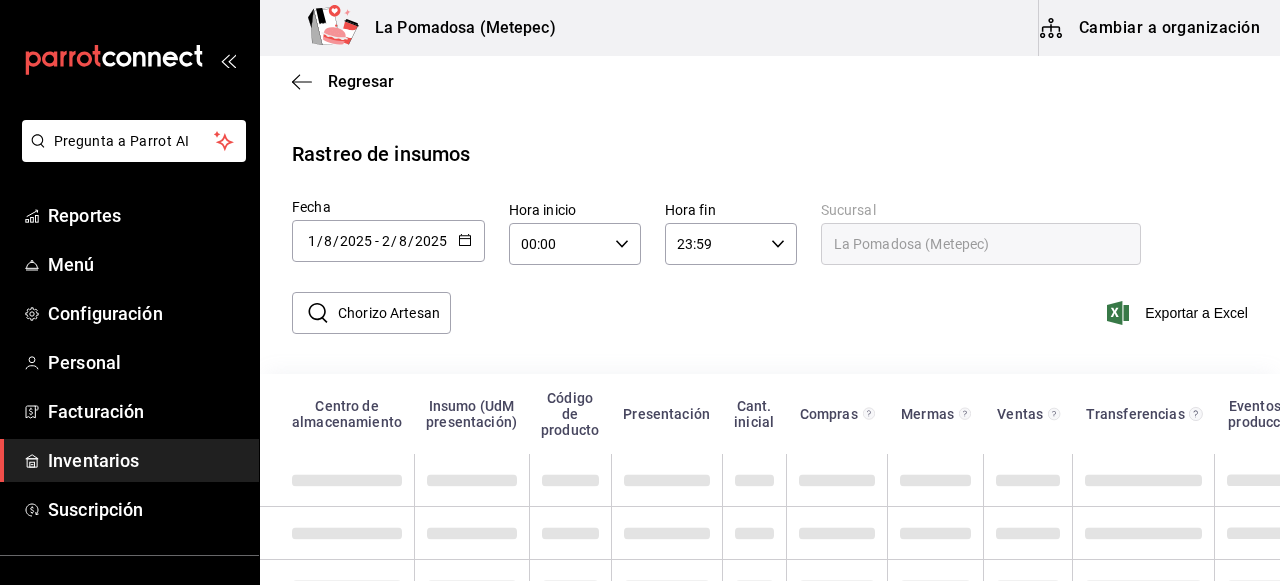 scroll, scrollTop: 56, scrollLeft: 0, axis: vertical 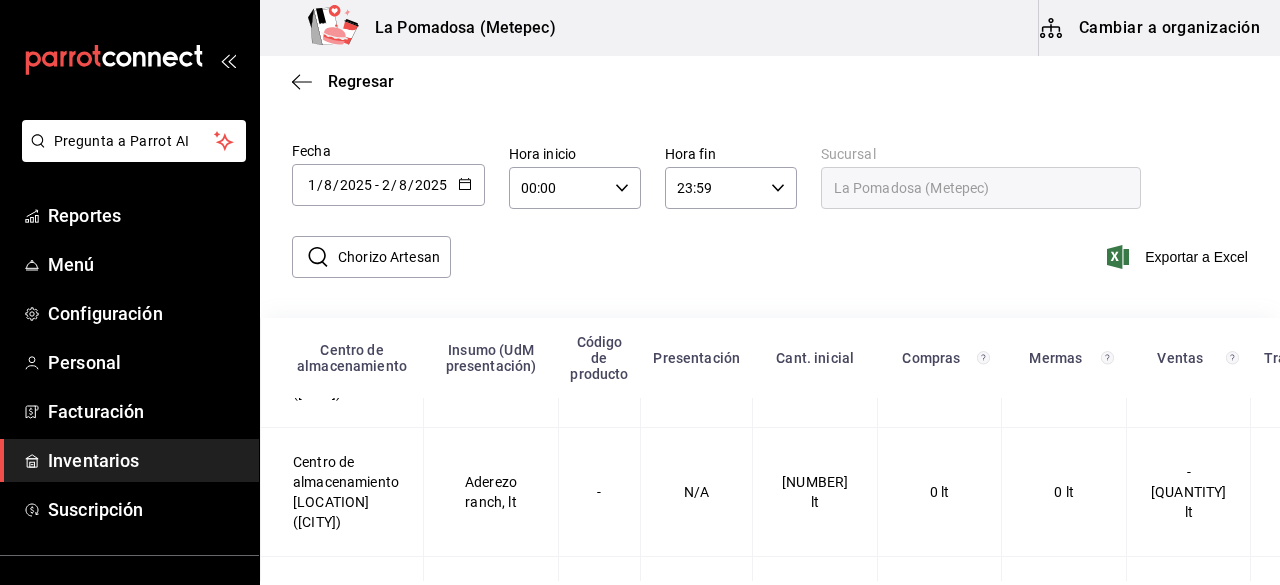 click on "​ Chorizo Artesanal ​" at bounding box center [371, 257] 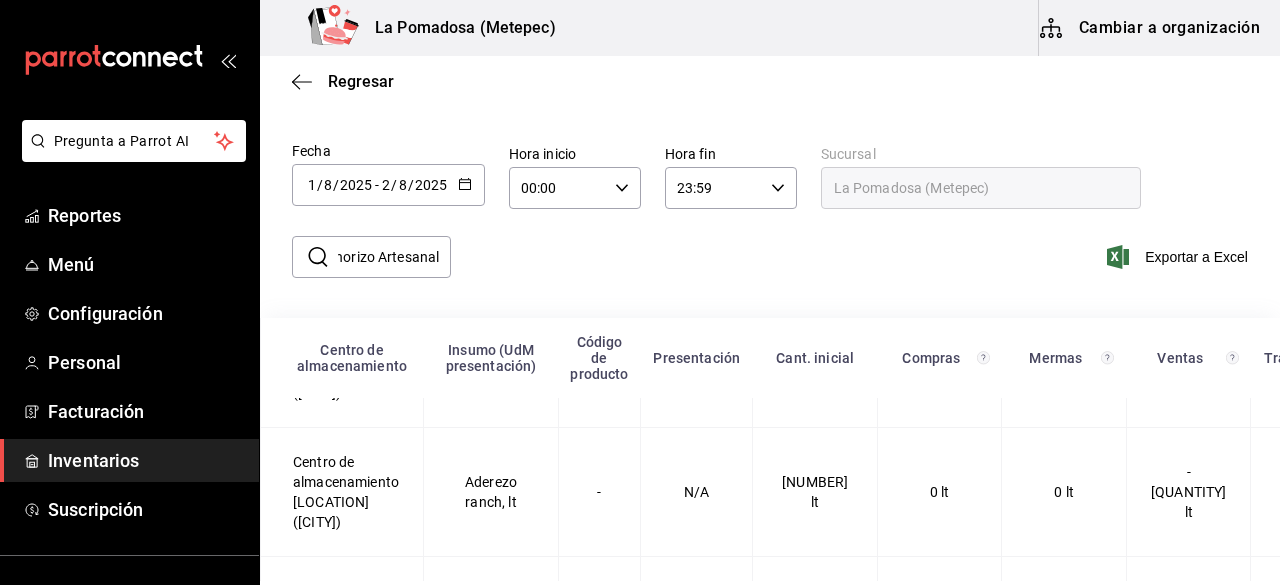 scroll, scrollTop: 0, scrollLeft: 0, axis: both 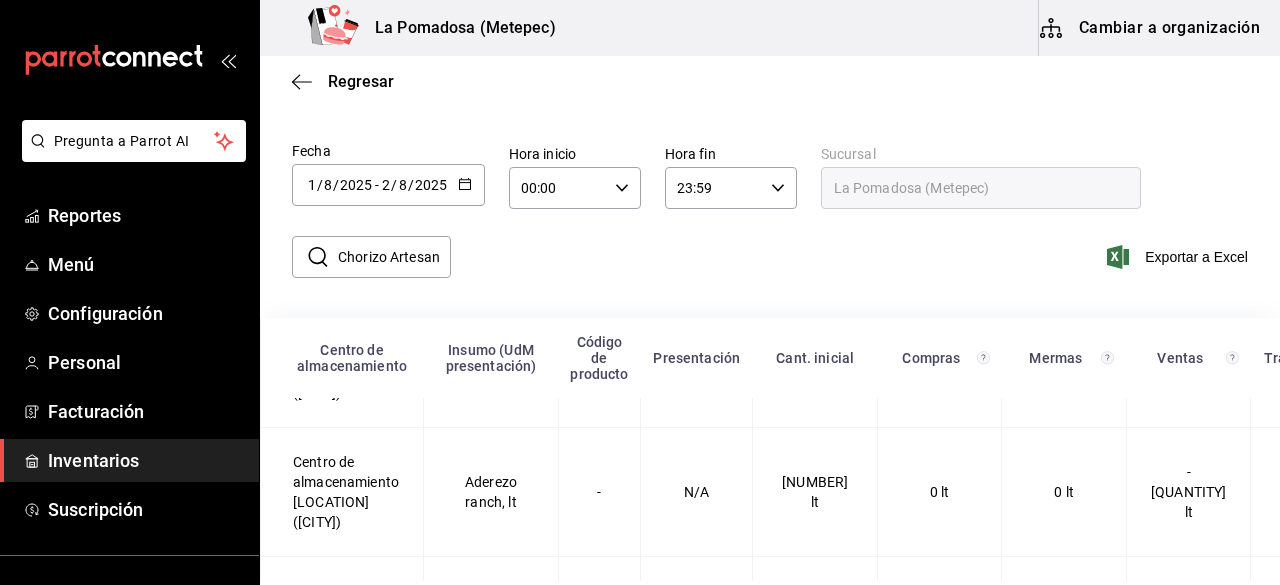 click 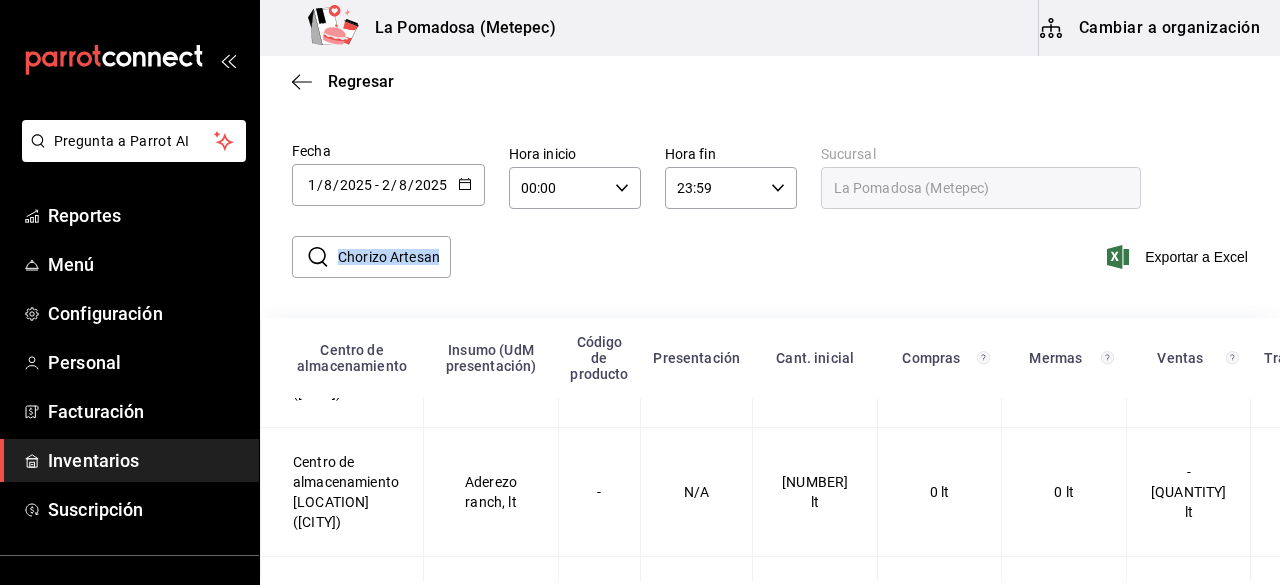 drag, startPoint x: 334, startPoint y: 257, endPoint x: 610, endPoint y: 267, distance: 276.1811 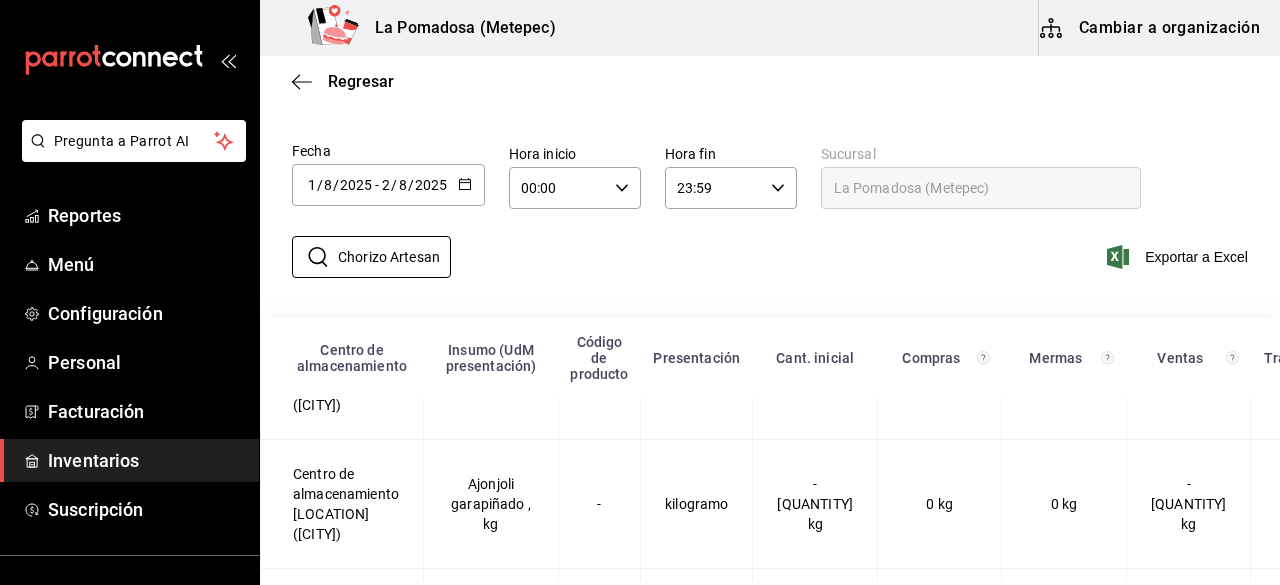 scroll, scrollTop: 1637, scrollLeft: 0, axis: vertical 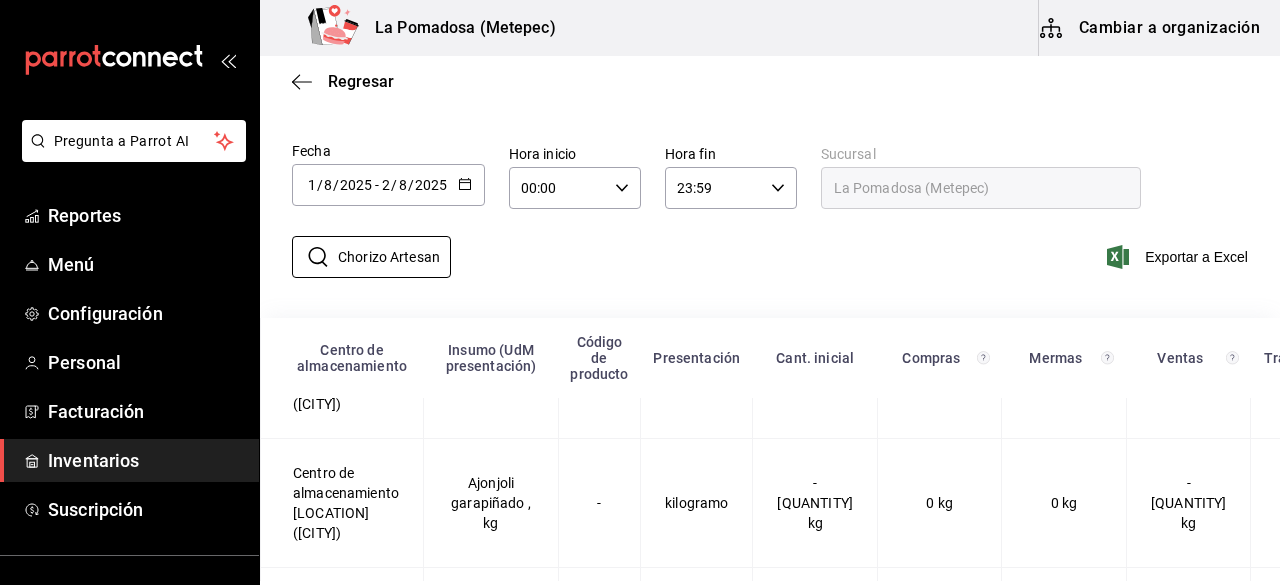 click on "Inventarios" at bounding box center [145, 460] 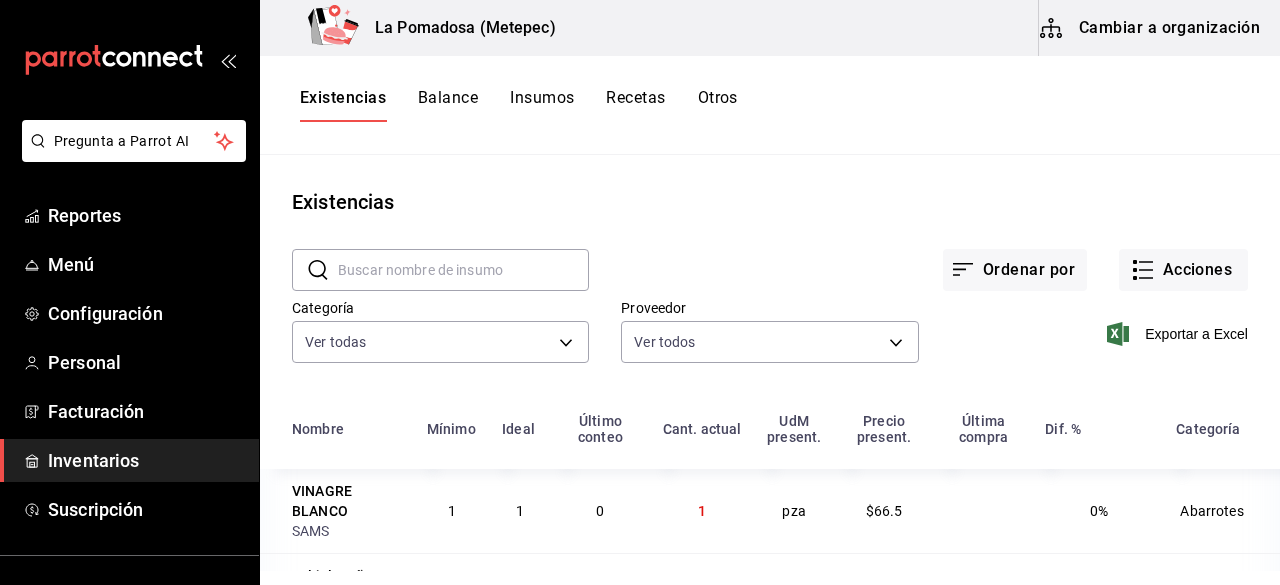 click on "Otros" at bounding box center (718, 105) 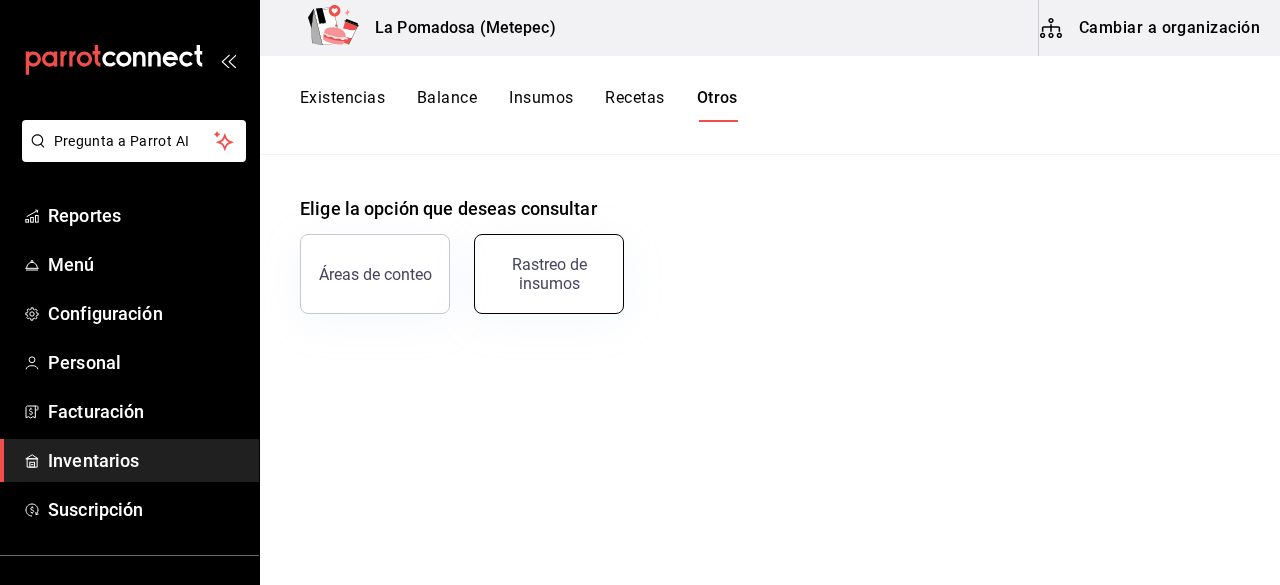 click on "Rastreo de insumos" at bounding box center (549, 274) 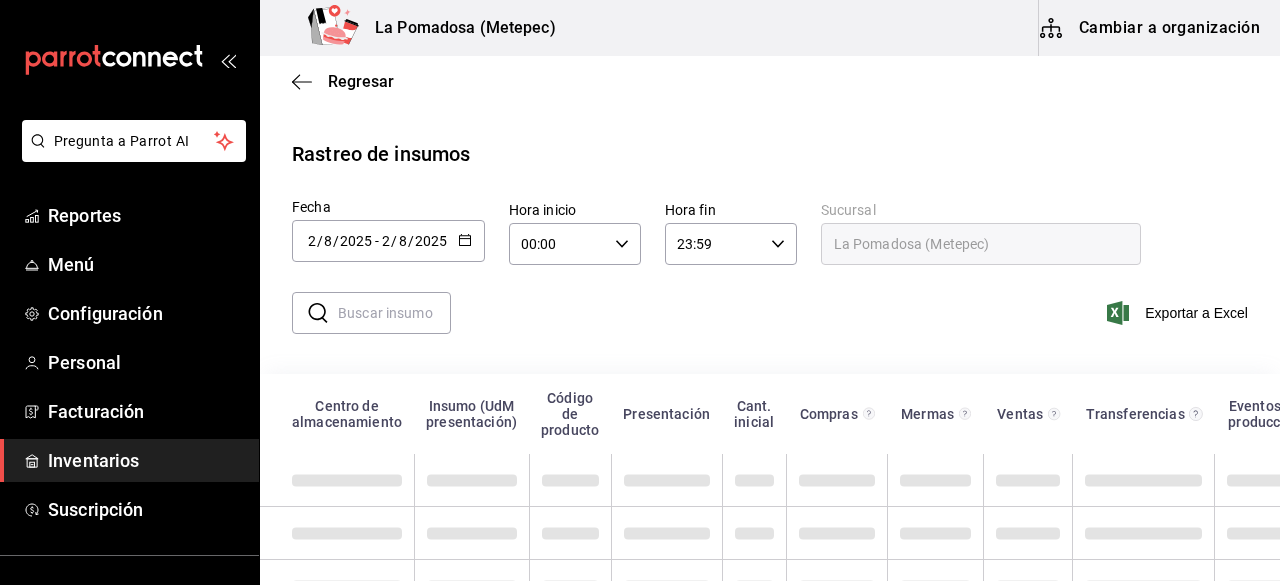 click 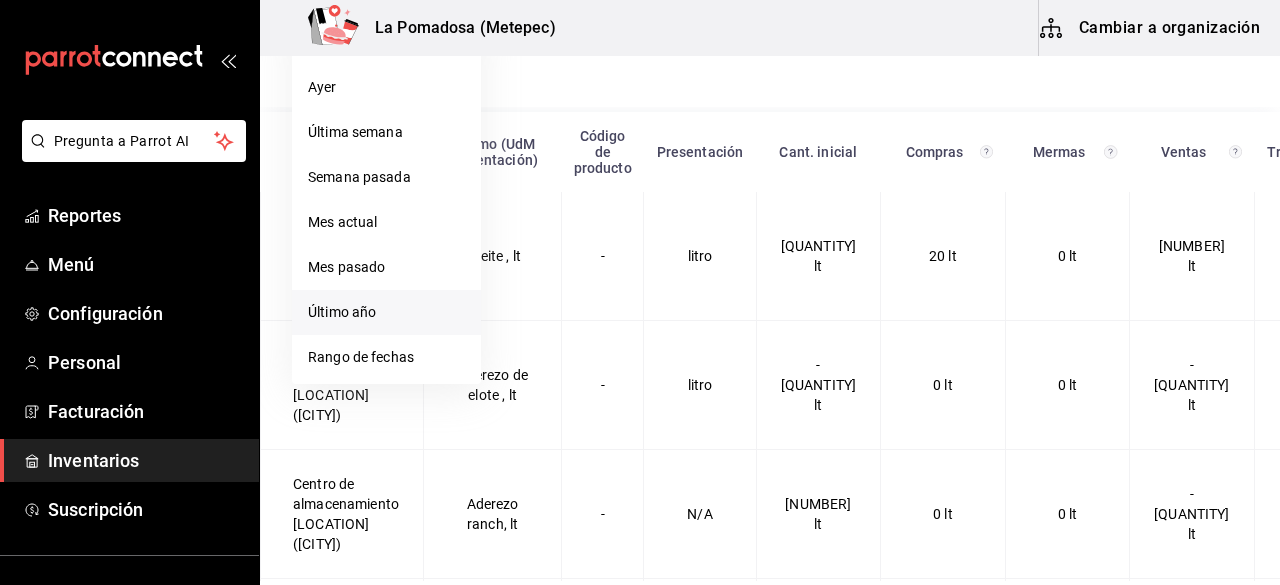 scroll, scrollTop: 263, scrollLeft: 0, axis: vertical 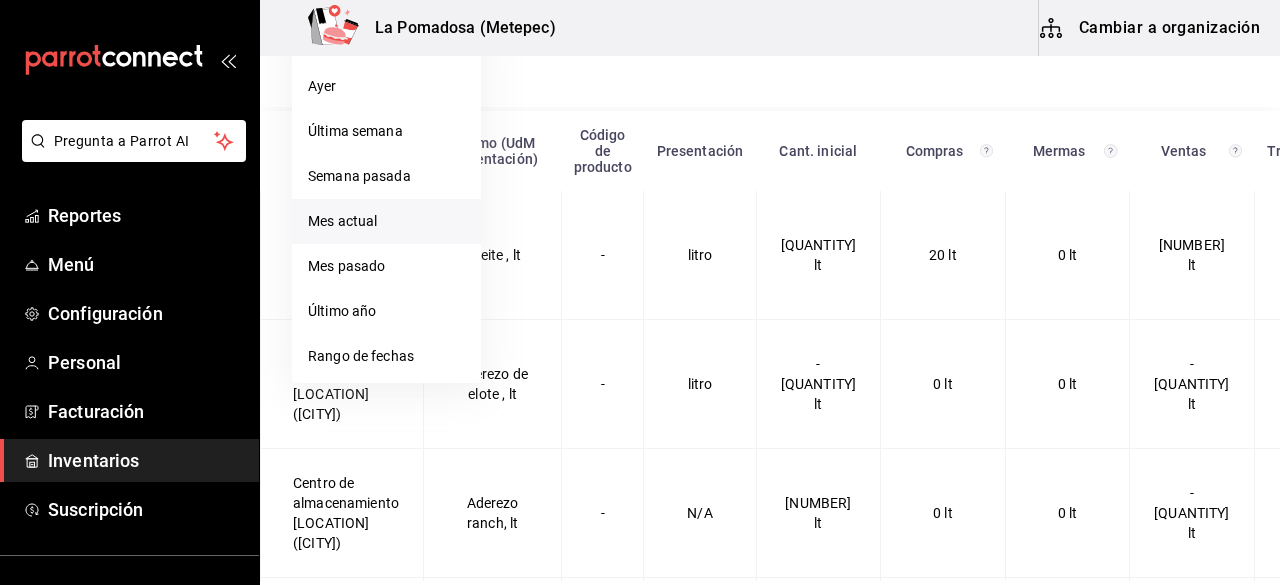 click on "Mes actual" at bounding box center (386, 221) 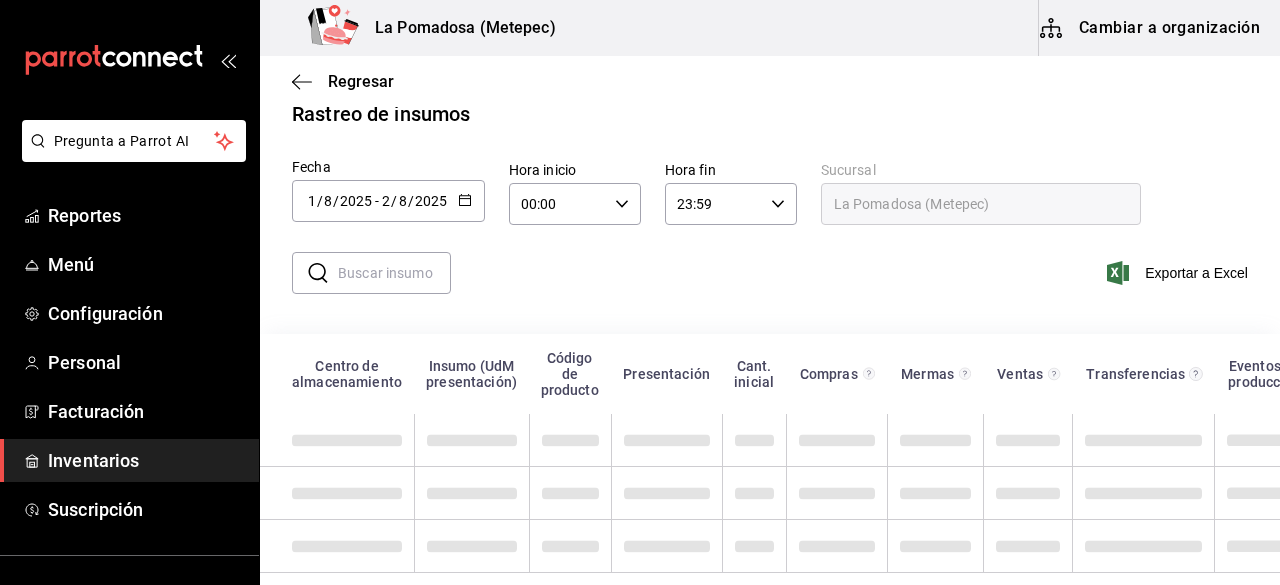 scroll, scrollTop: 56, scrollLeft: 0, axis: vertical 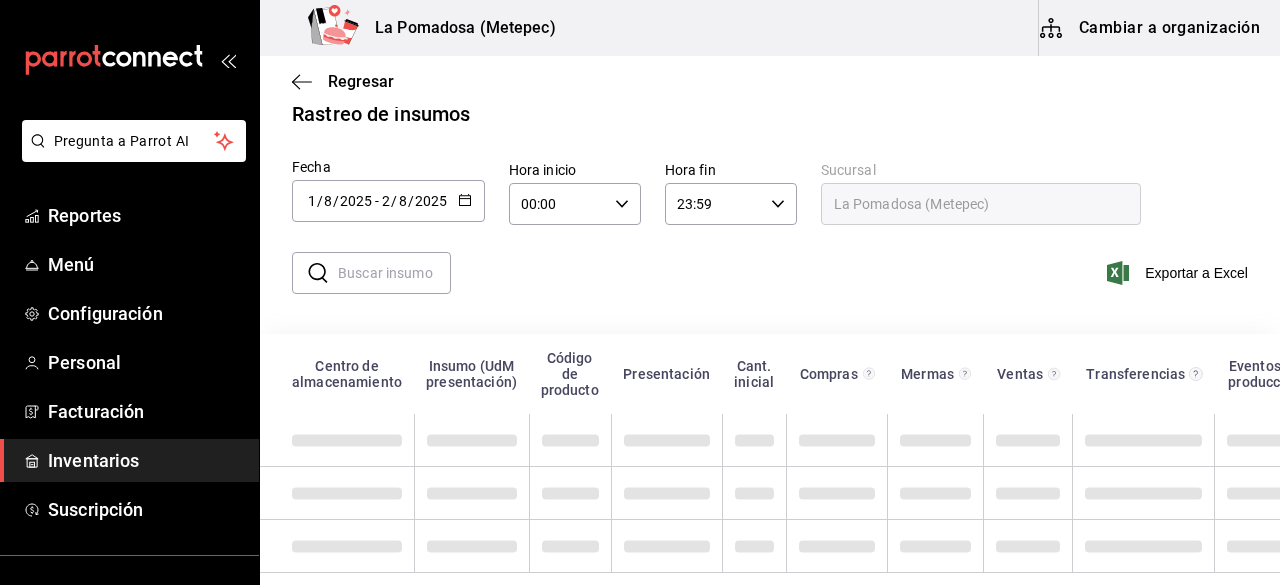 click at bounding box center [394, 273] 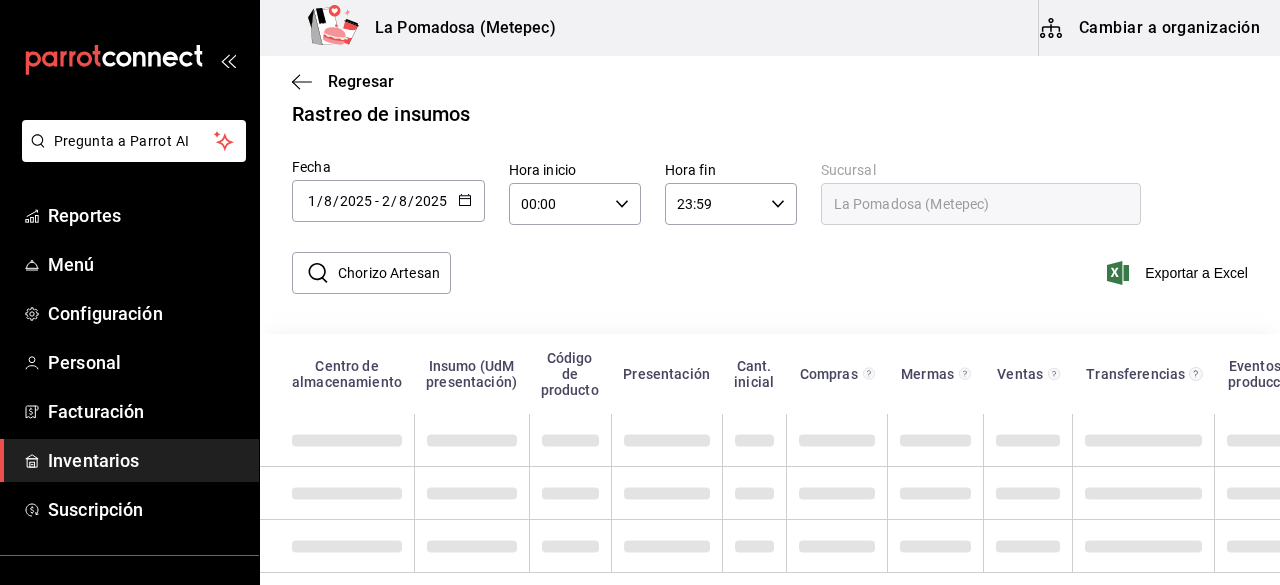 scroll, scrollTop: 0, scrollLeft: 15, axis: horizontal 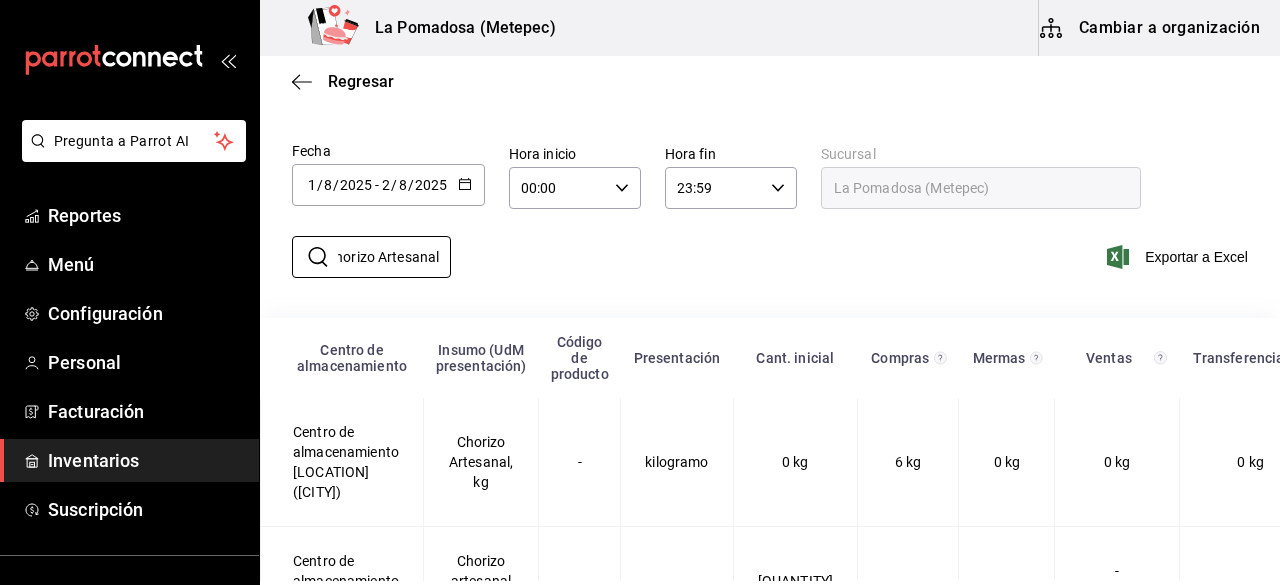 type on "Chorizo Artesanal" 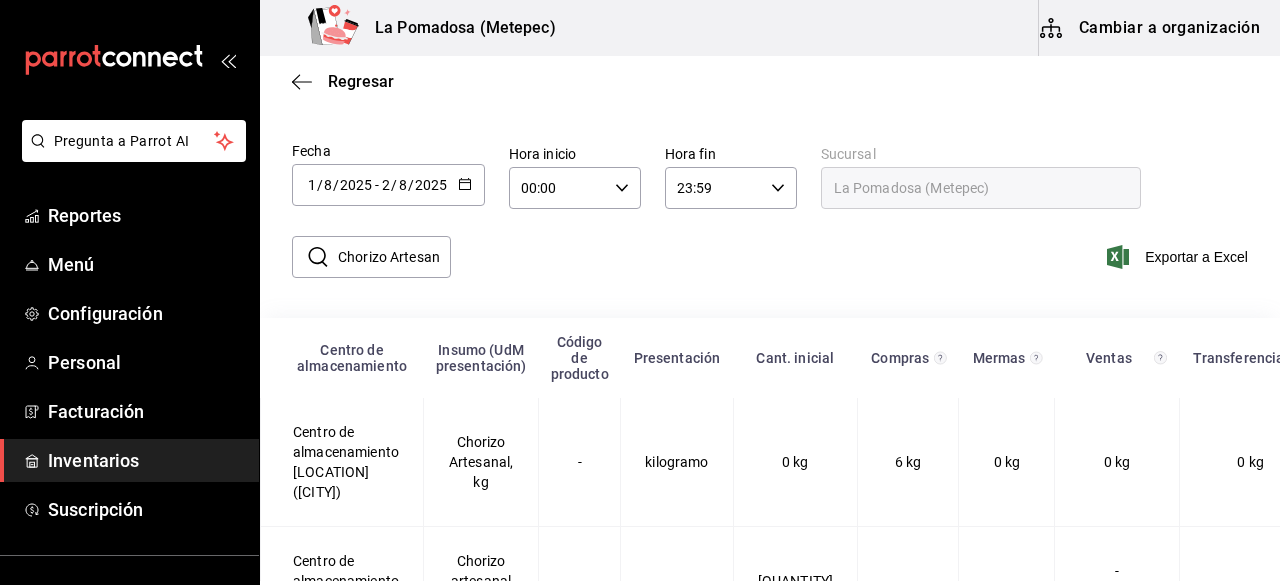 click on "​ Chorizo Artesanal ​ Exportar a Excel" at bounding box center [762, 269] 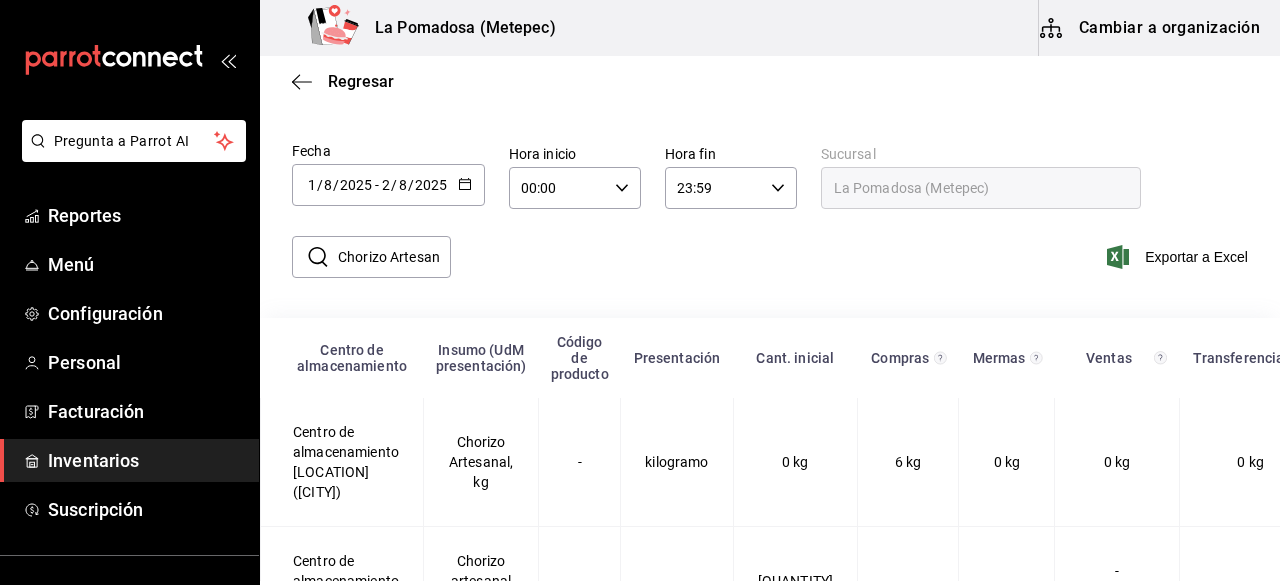 scroll, scrollTop: 155, scrollLeft: 0, axis: vertical 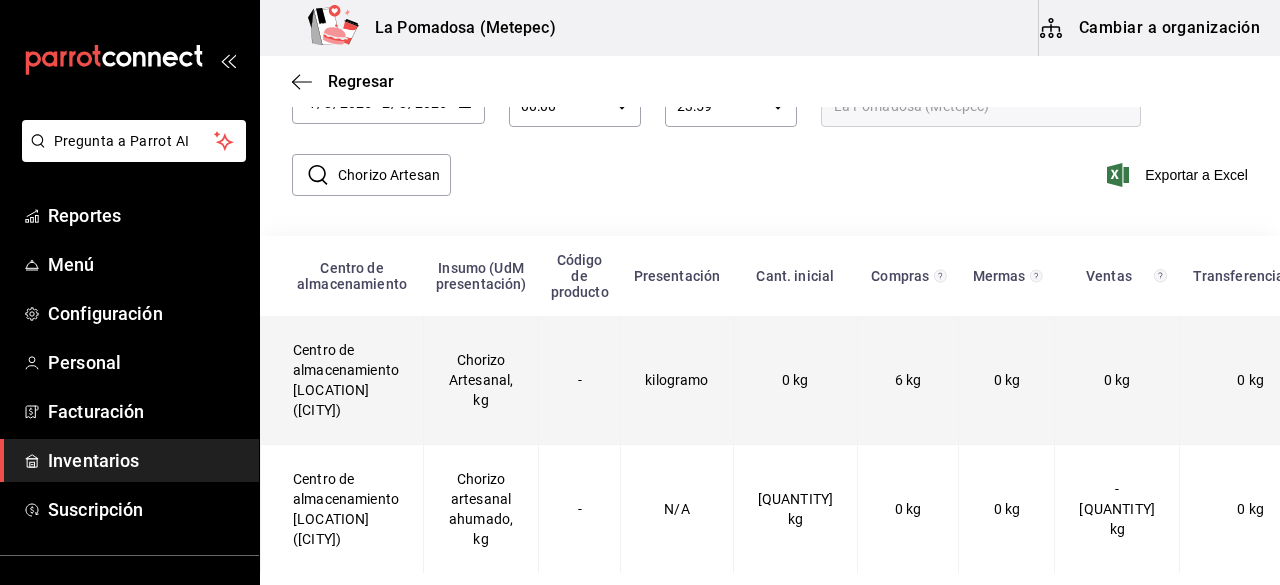 click on "Centro de almacenamiento [LOCATION] ([CITY])" at bounding box center (342, 380) 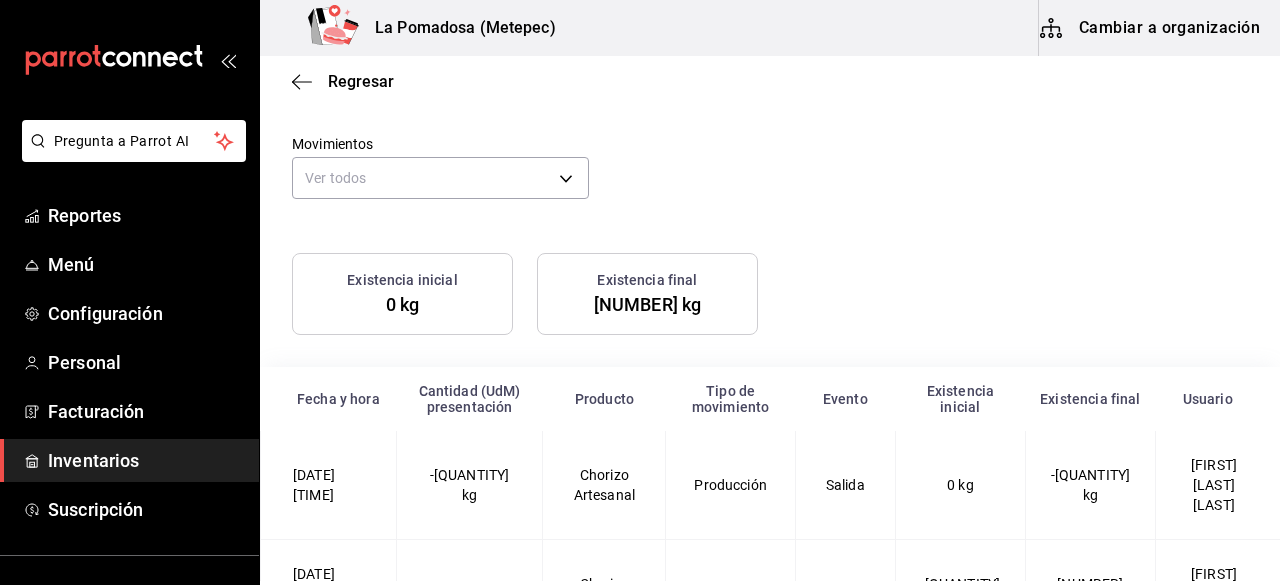 scroll, scrollTop: 175, scrollLeft: 0, axis: vertical 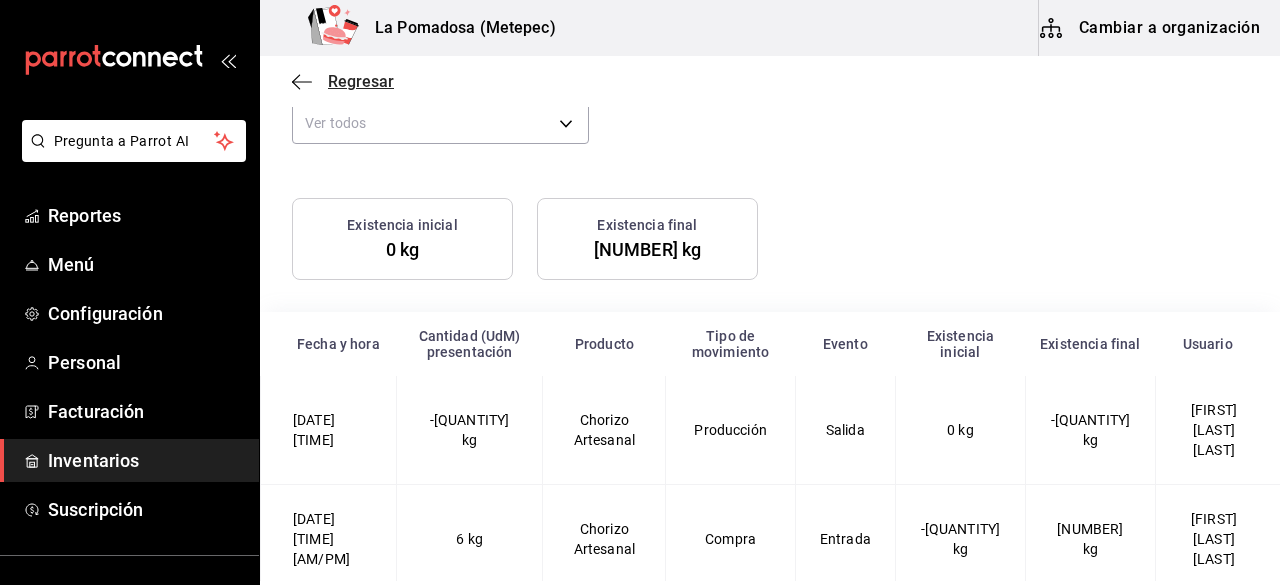 drag, startPoint x: 349, startPoint y: 70, endPoint x: 362, endPoint y: 82, distance: 17.691807 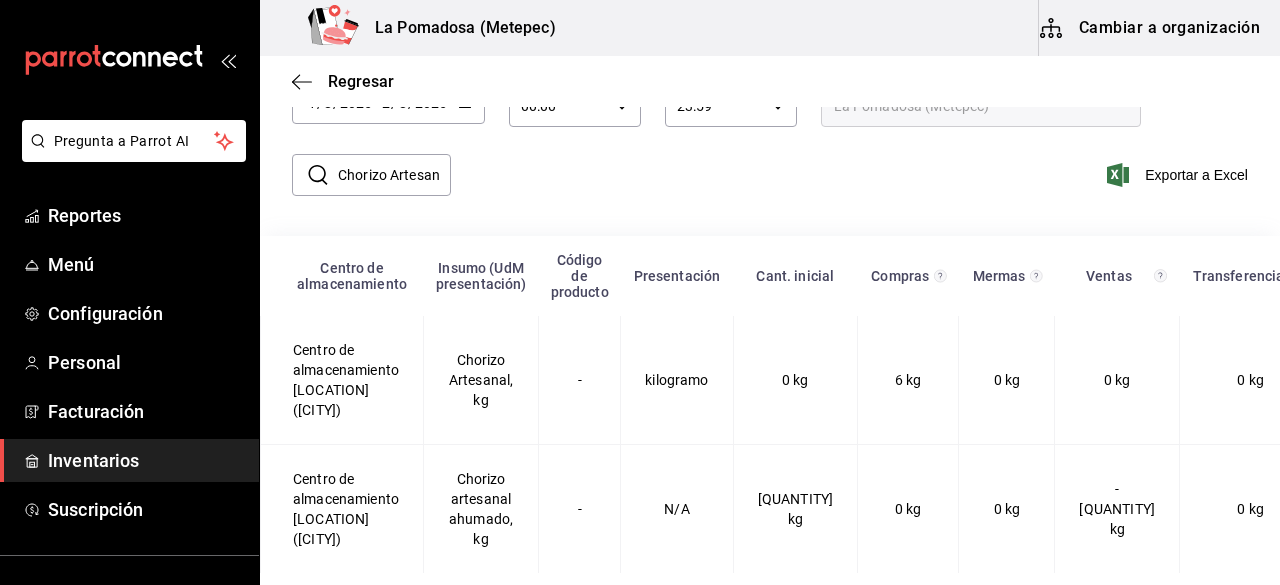 scroll, scrollTop: 155, scrollLeft: 0, axis: vertical 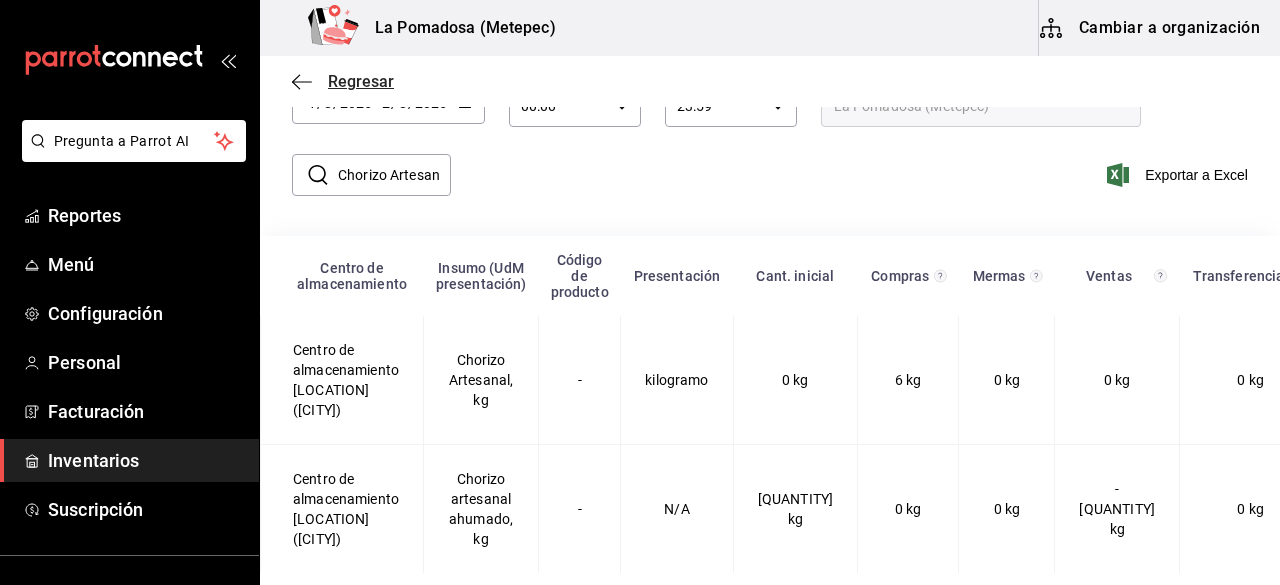 click on "Regresar" at bounding box center (361, 81) 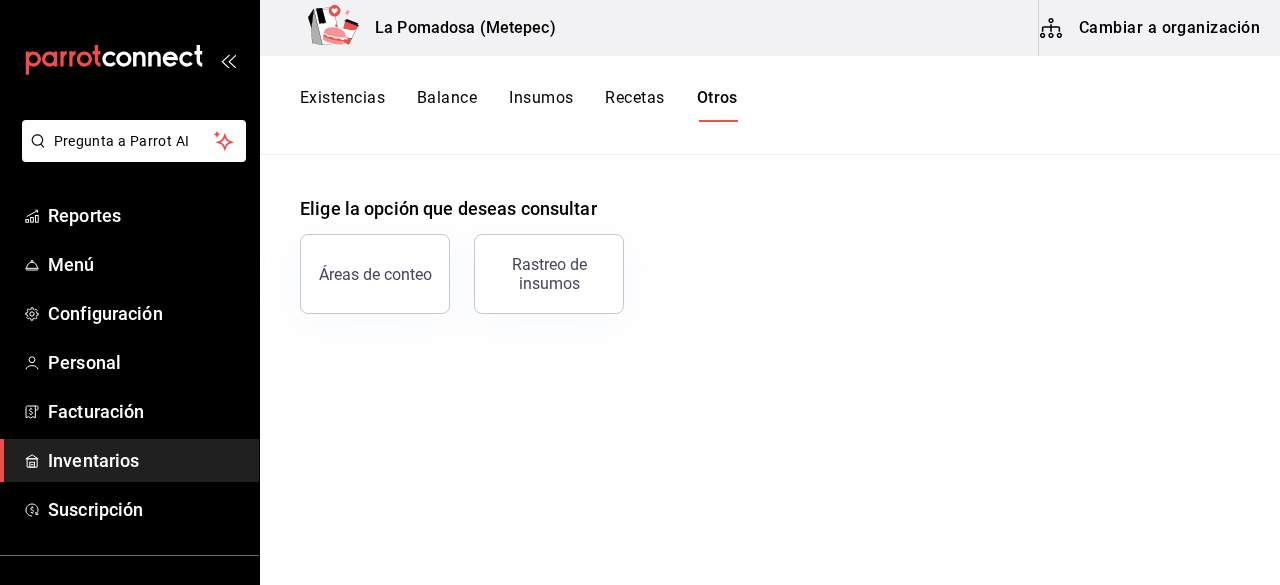 click on "Inventarios" at bounding box center [145, 460] 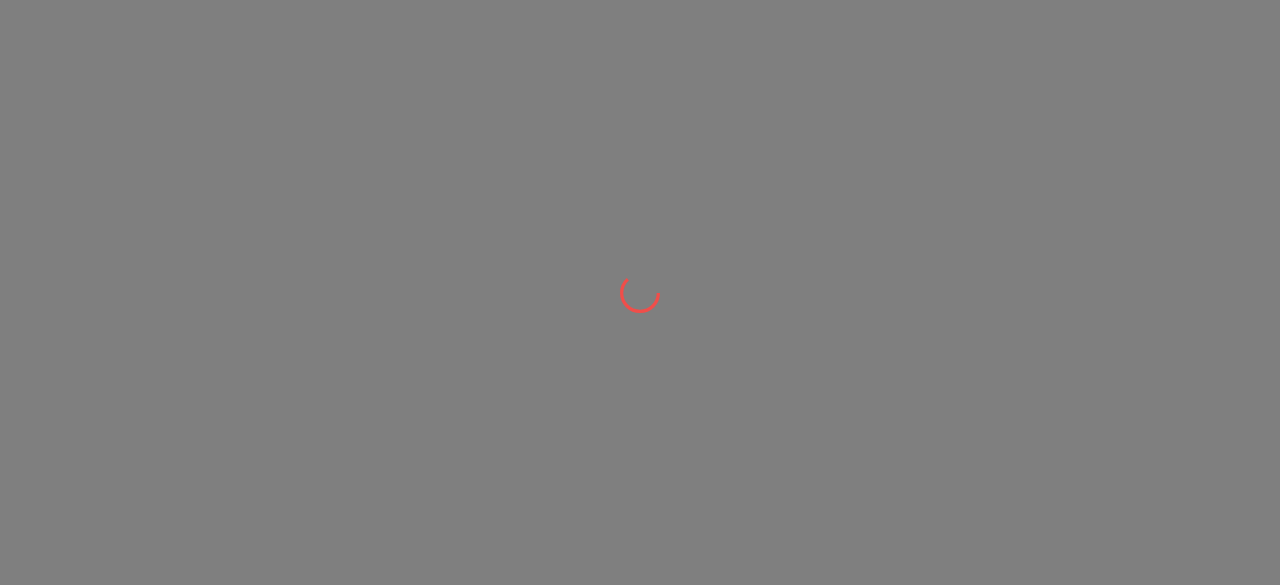 scroll, scrollTop: 0, scrollLeft: 0, axis: both 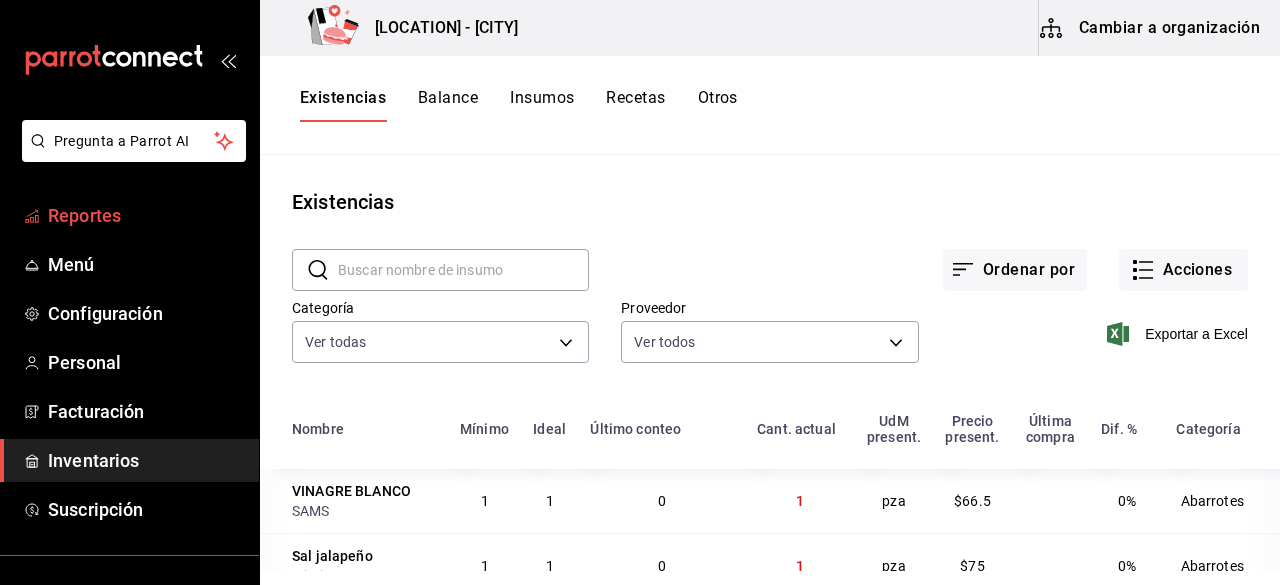 click on "Reportes" at bounding box center (145, 215) 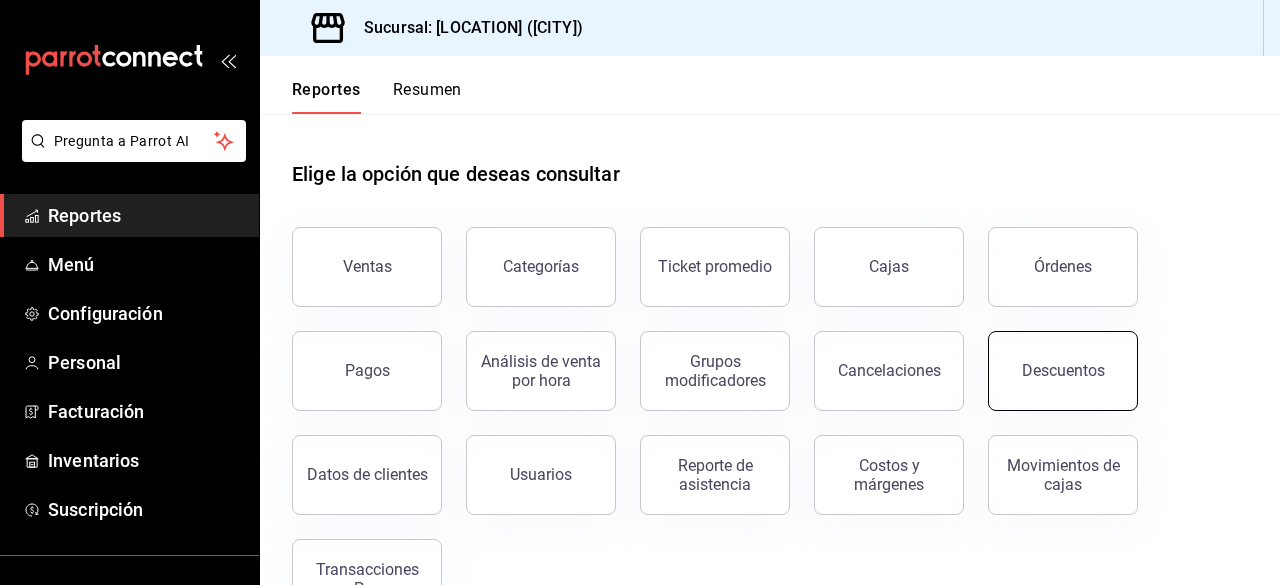 click on "Descuentos" at bounding box center (1063, 370) 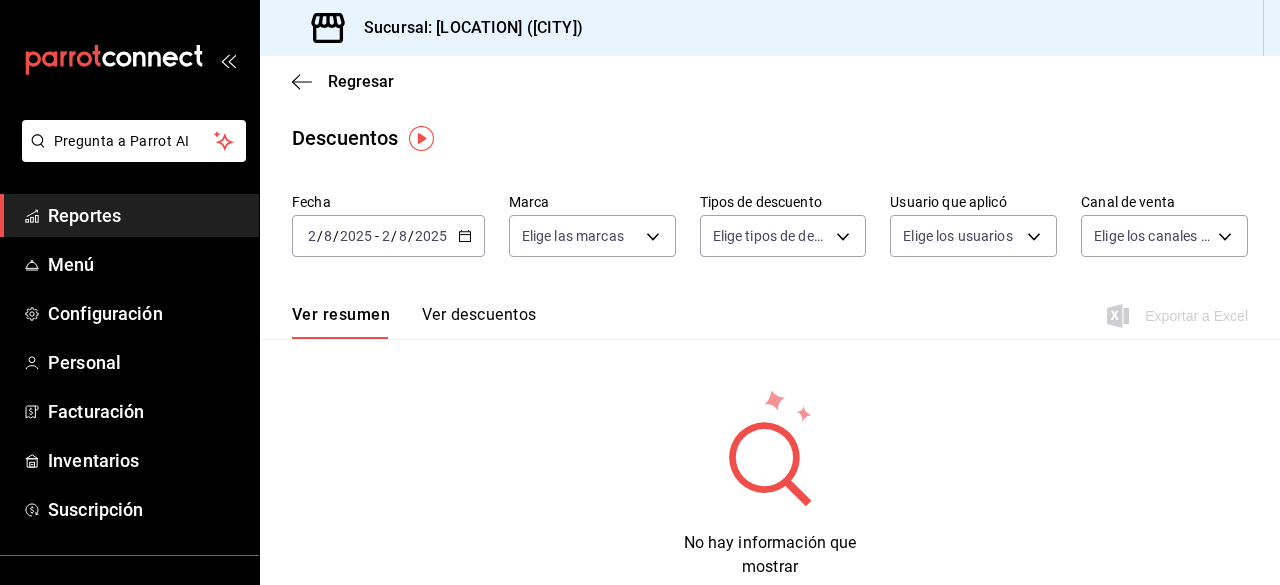 click on "2025-08-02 2 / 8 / 2025 - 2025-08-02 2 / 8 / 2025" at bounding box center (388, 236) 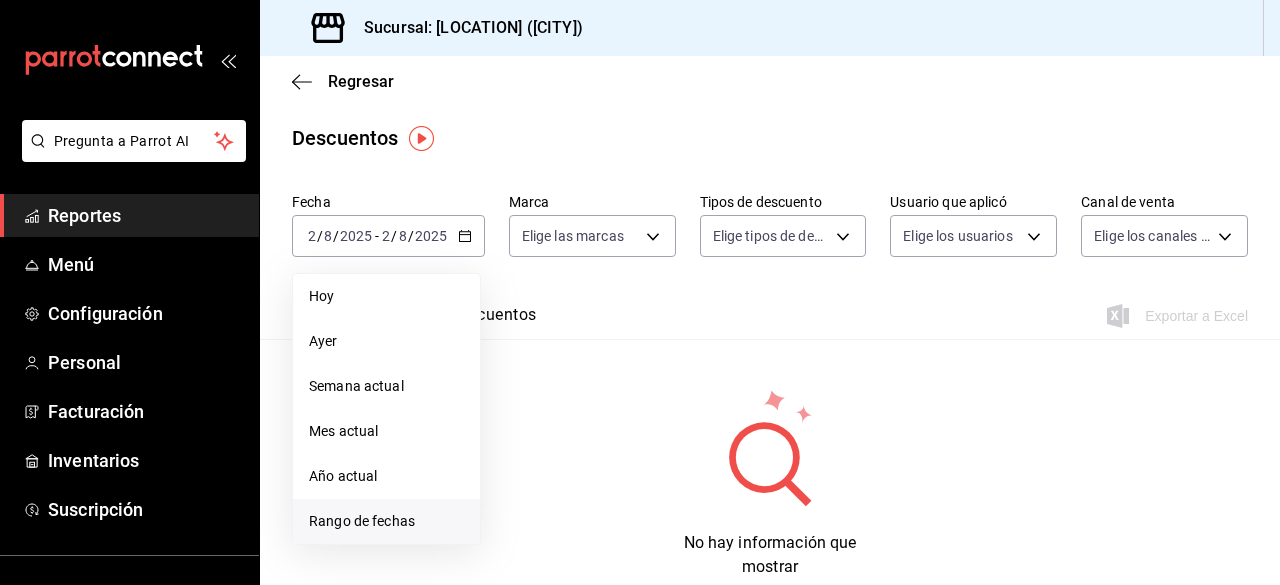 click on "Rango de fechas" at bounding box center [386, 521] 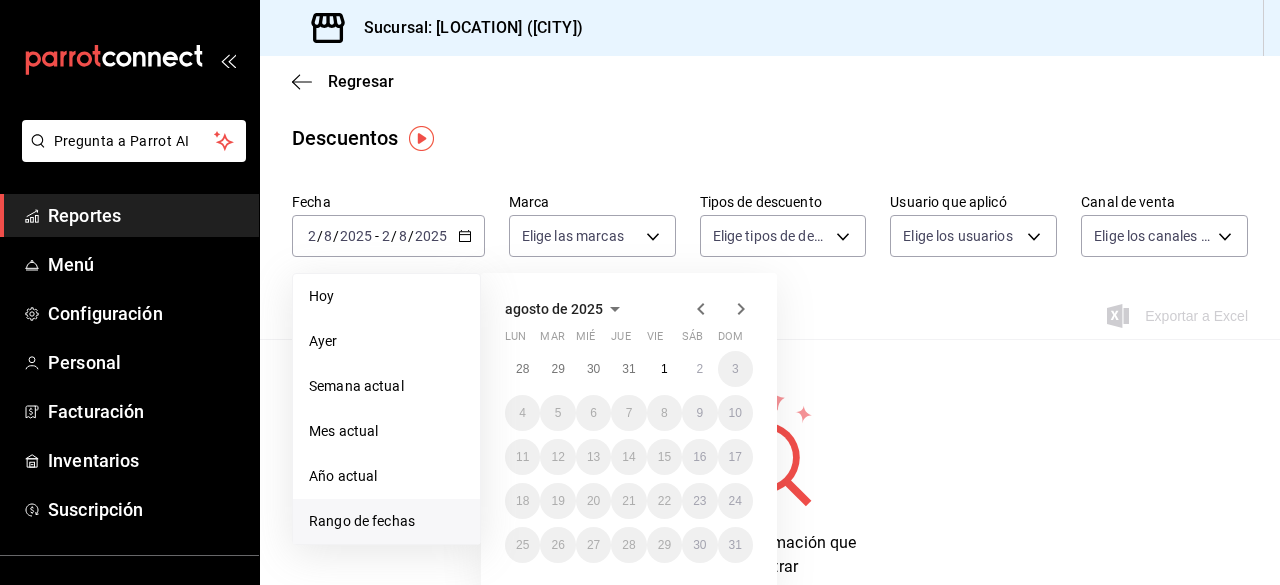click 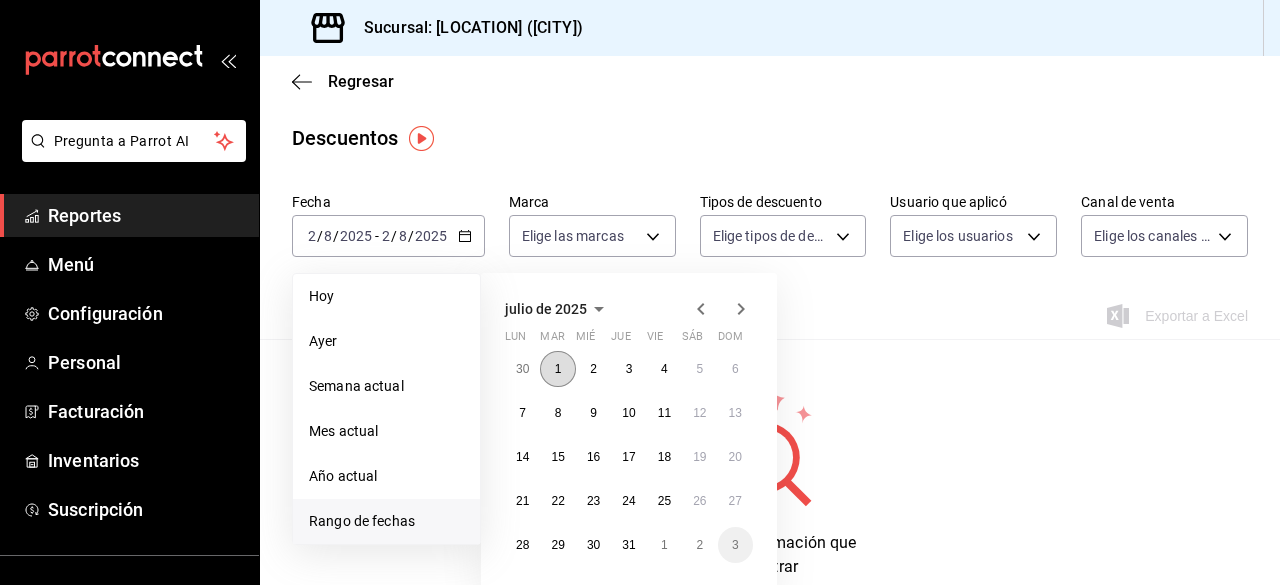 click on "1" at bounding box center (557, 369) 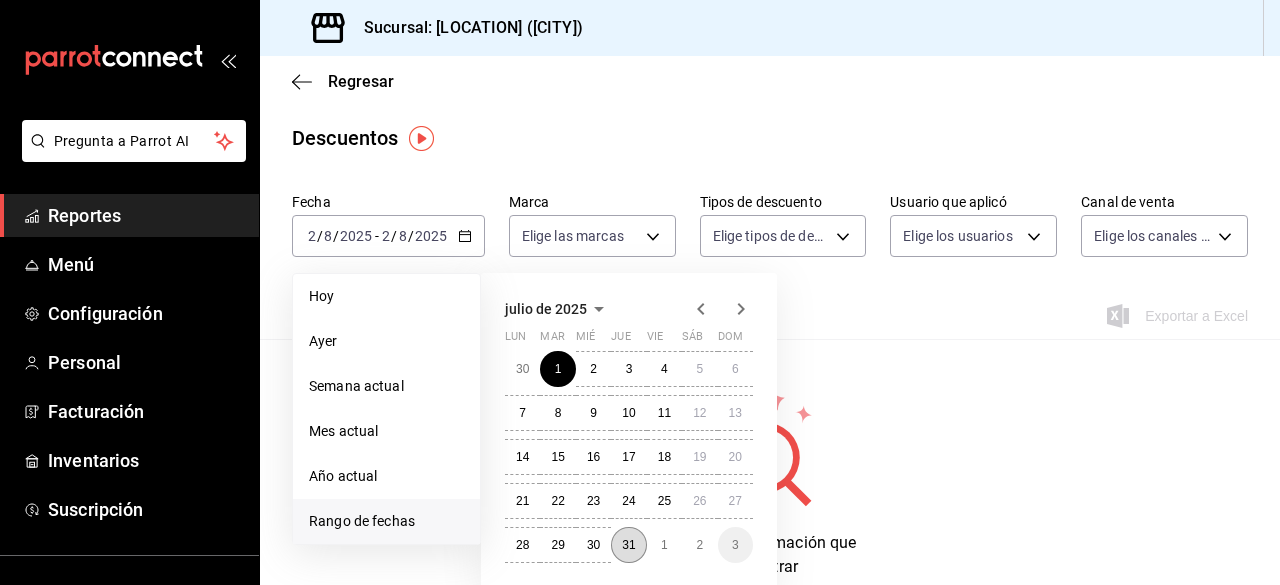 click on "31" at bounding box center (628, 545) 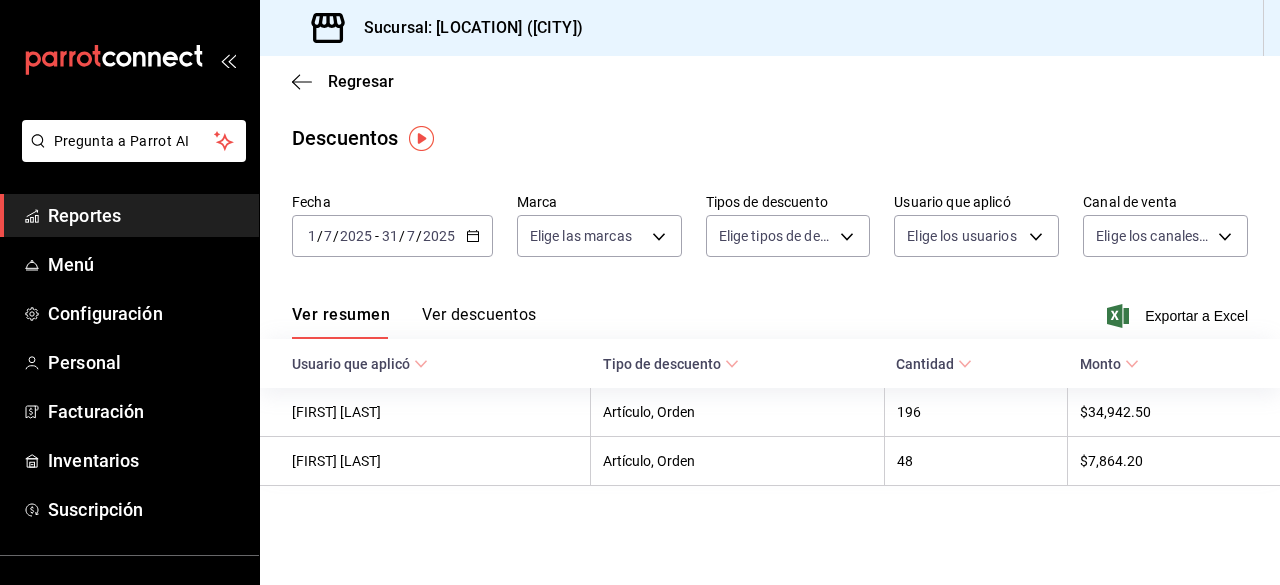 click on "Ver descuentos" at bounding box center [479, 322] 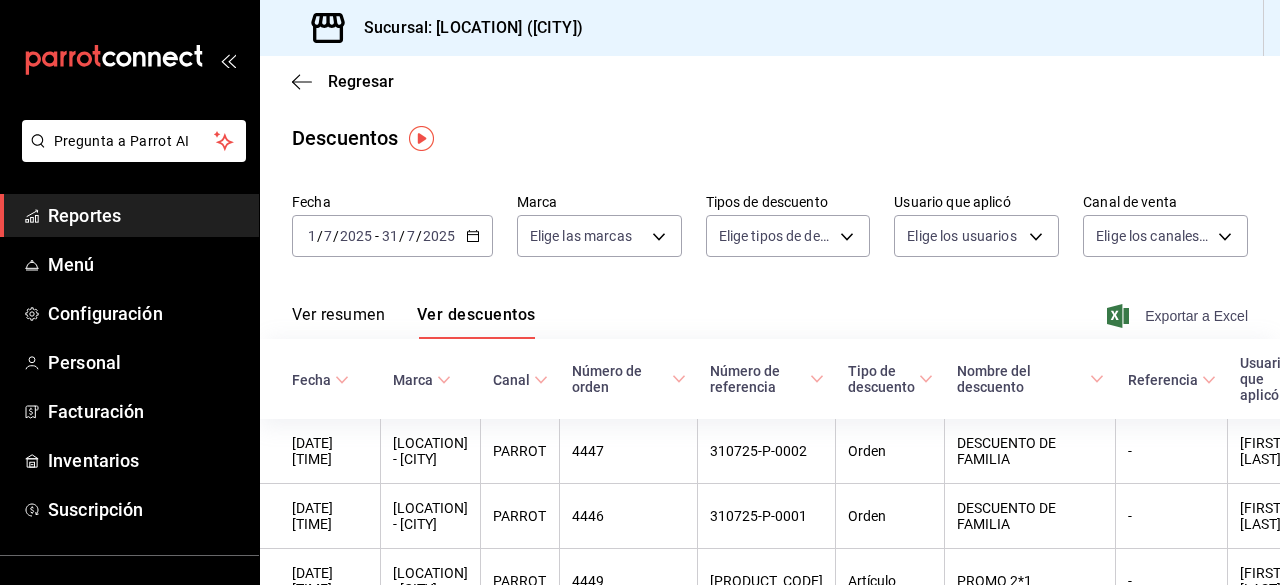 click on "Exportar a Excel" at bounding box center (1179, 316) 